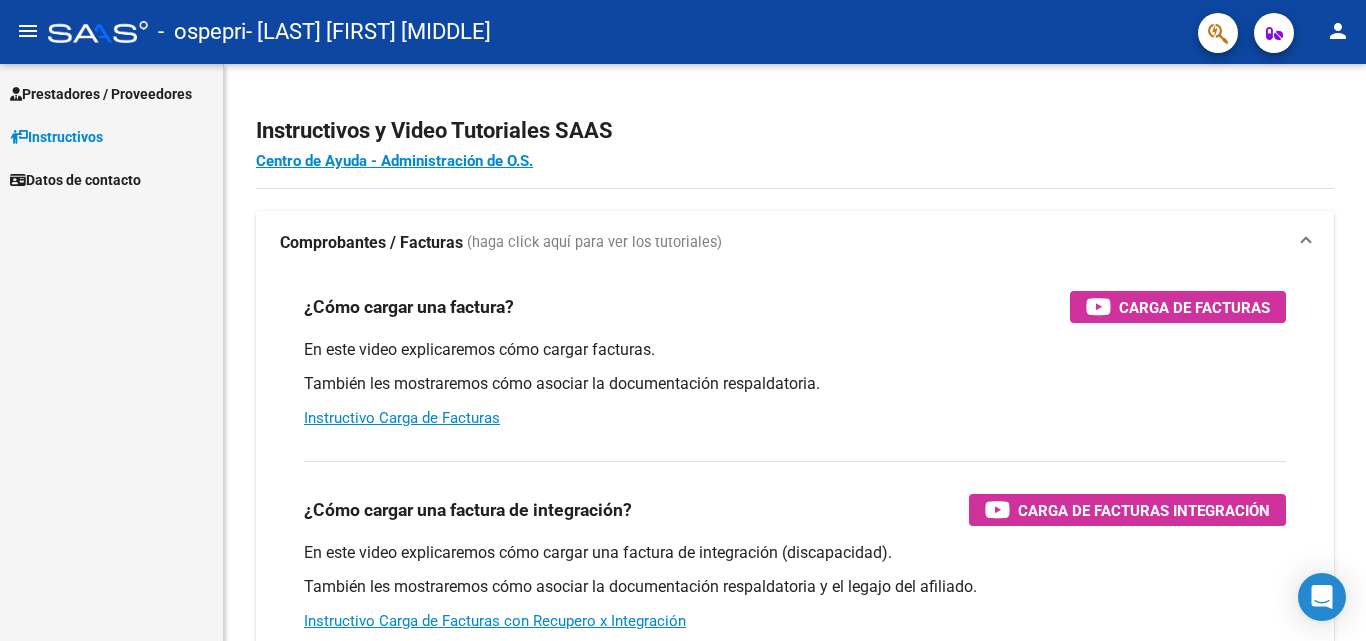 scroll, scrollTop: 0, scrollLeft: 0, axis: both 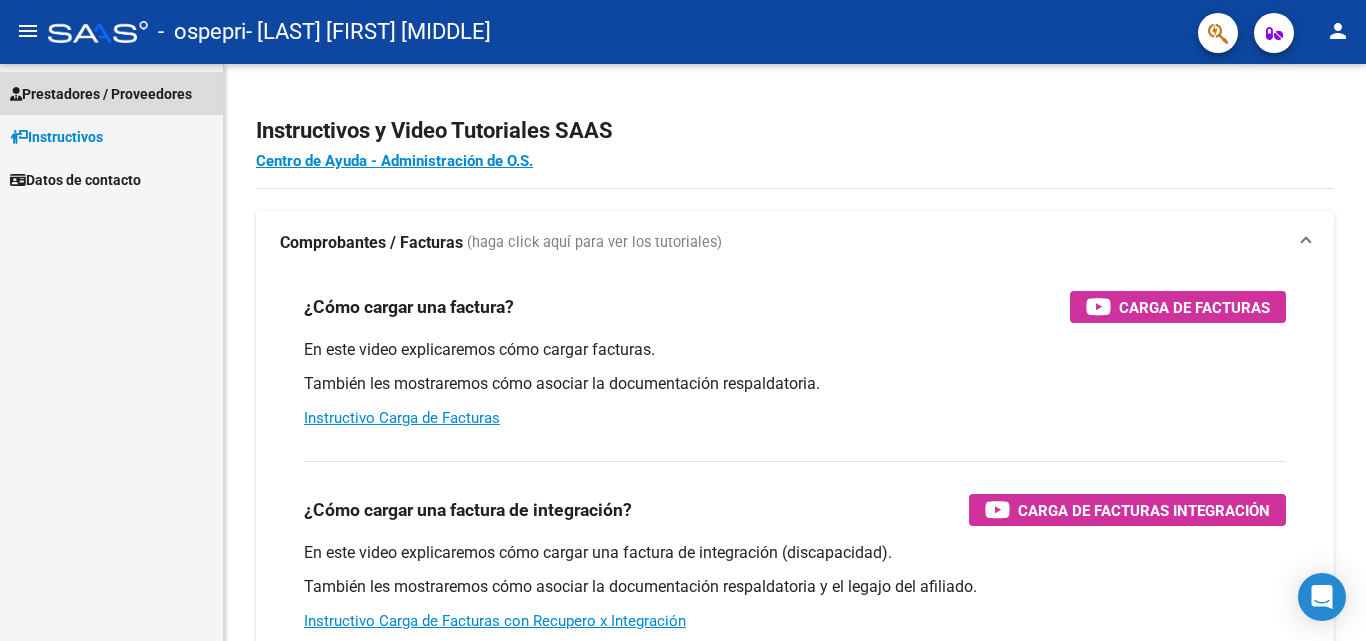 click on "Prestadores / Proveedores" at bounding box center (101, 94) 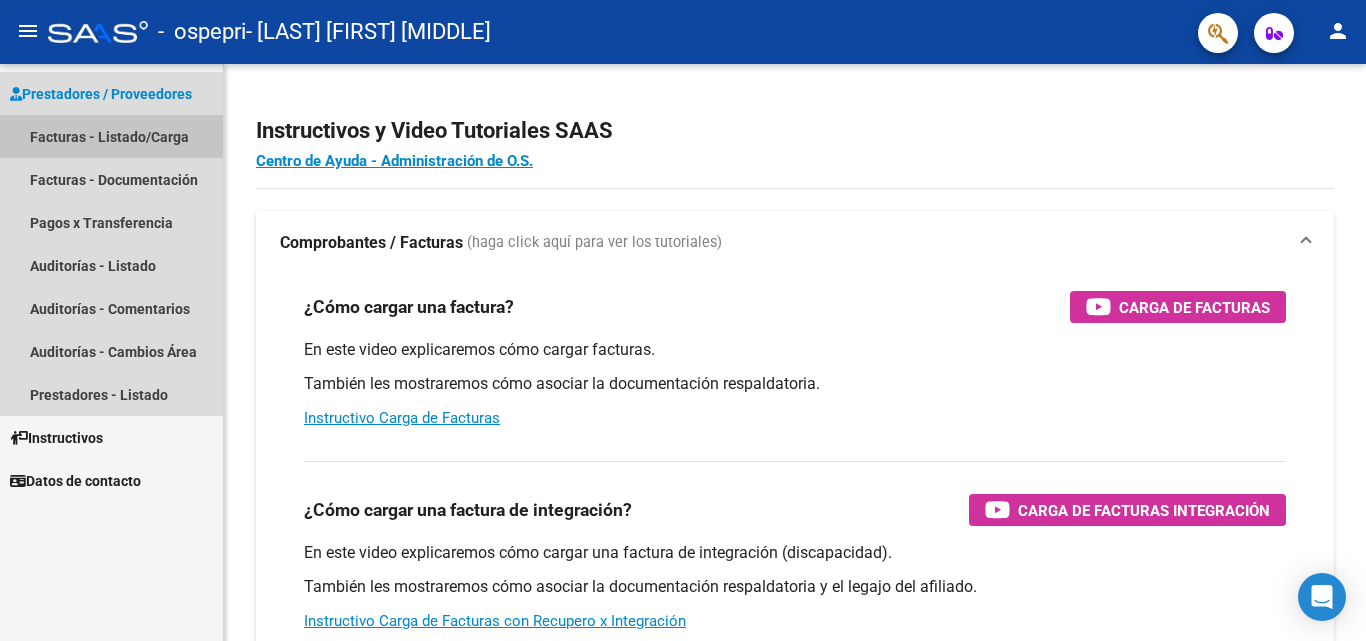 click on "Facturas - Listado/Carga" at bounding box center (111, 136) 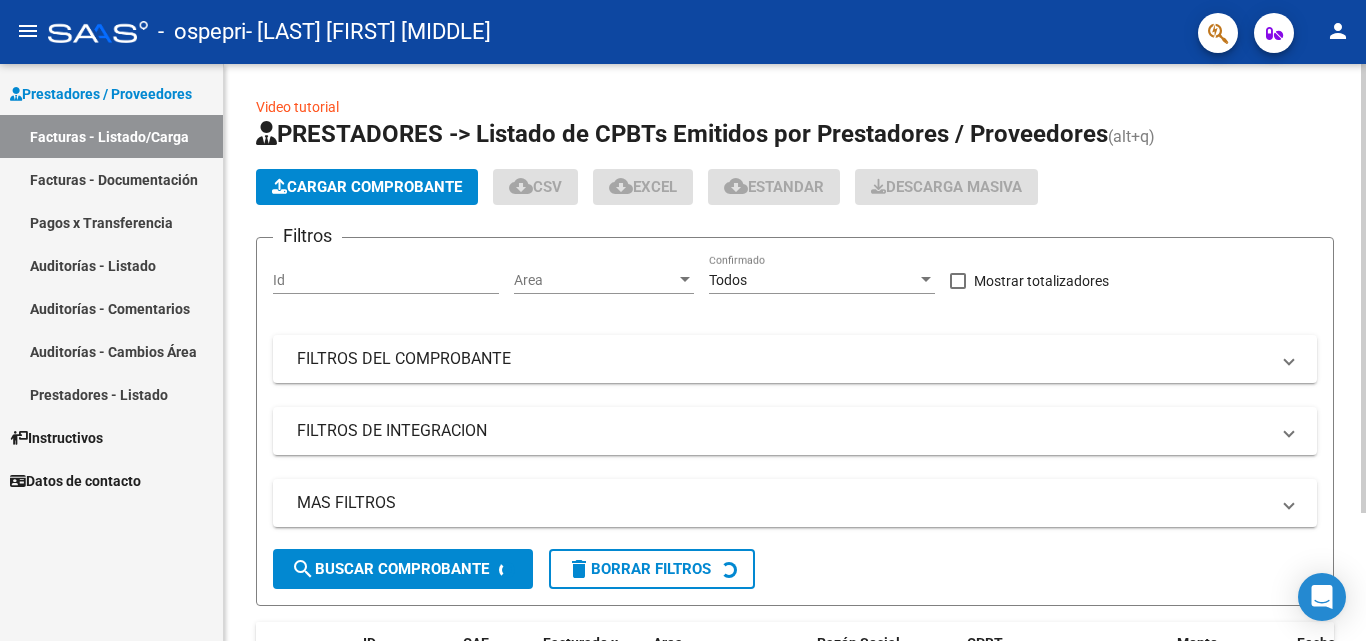 scroll, scrollTop: 165, scrollLeft: 0, axis: vertical 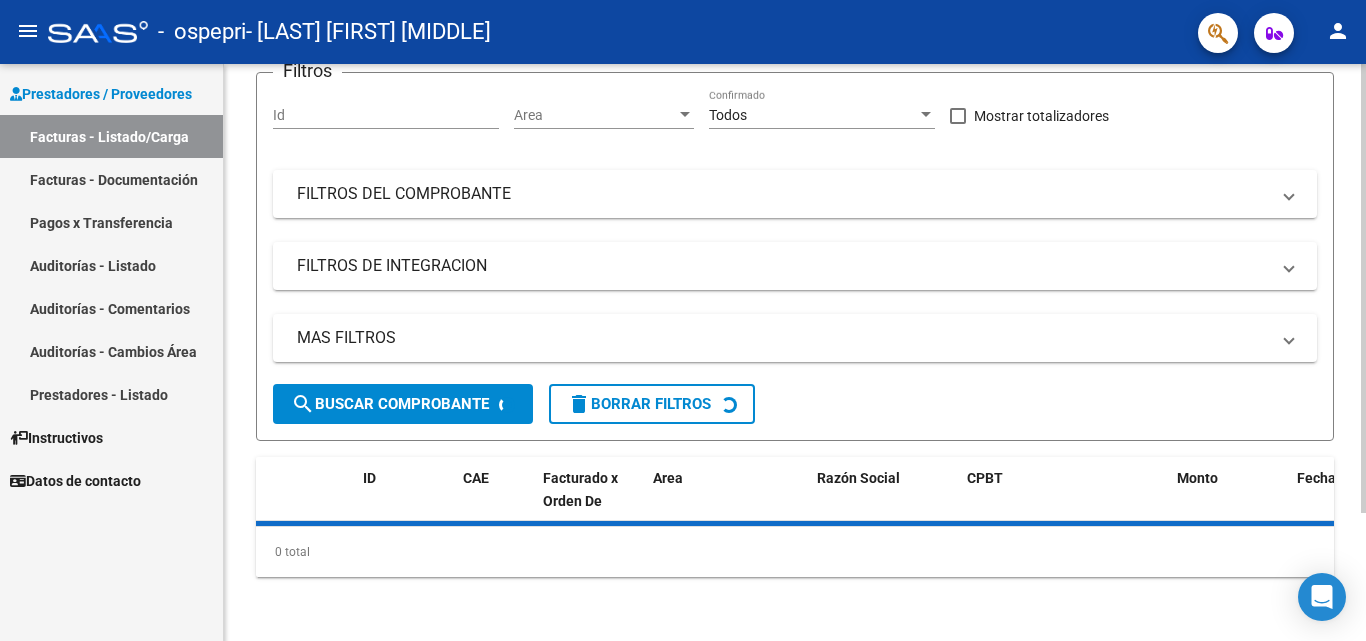 click 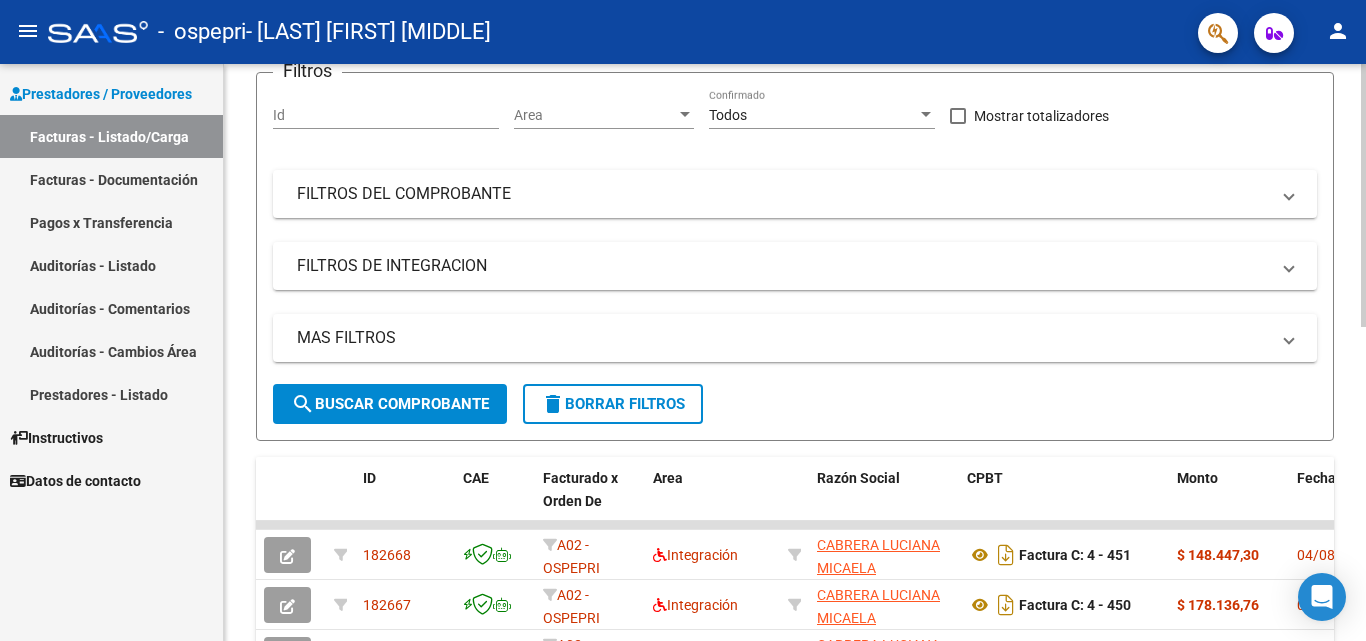 scroll, scrollTop: 691, scrollLeft: 0, axis: vertical 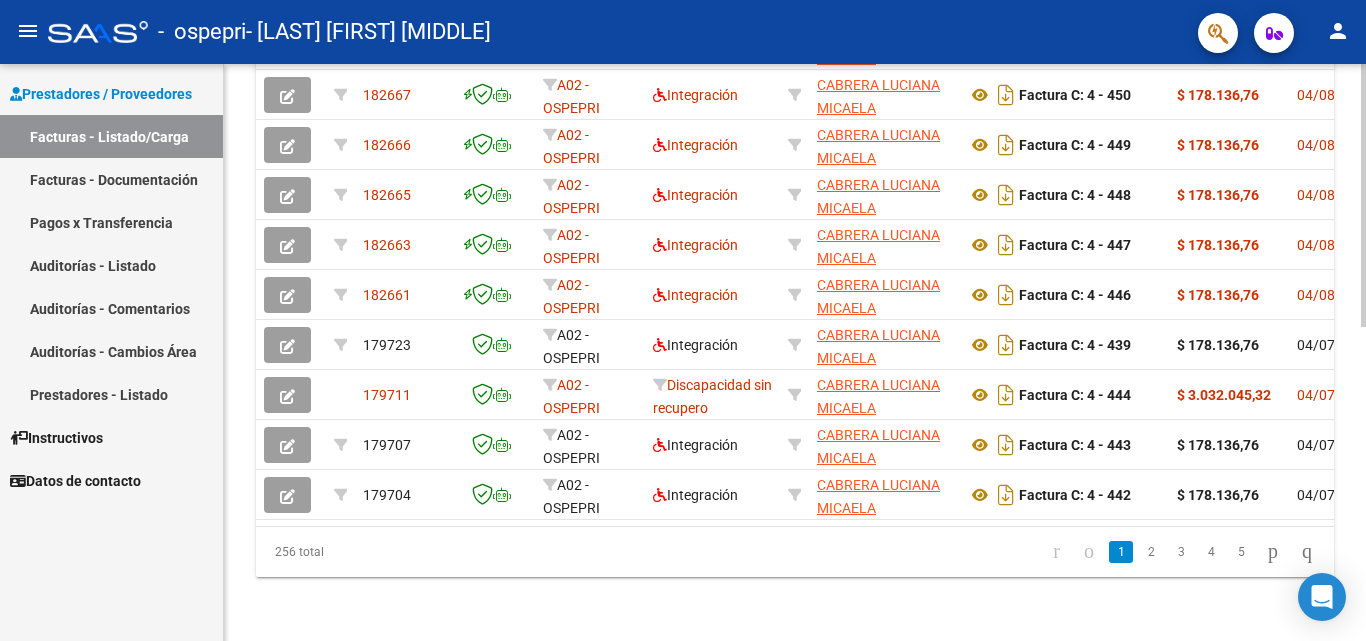 click 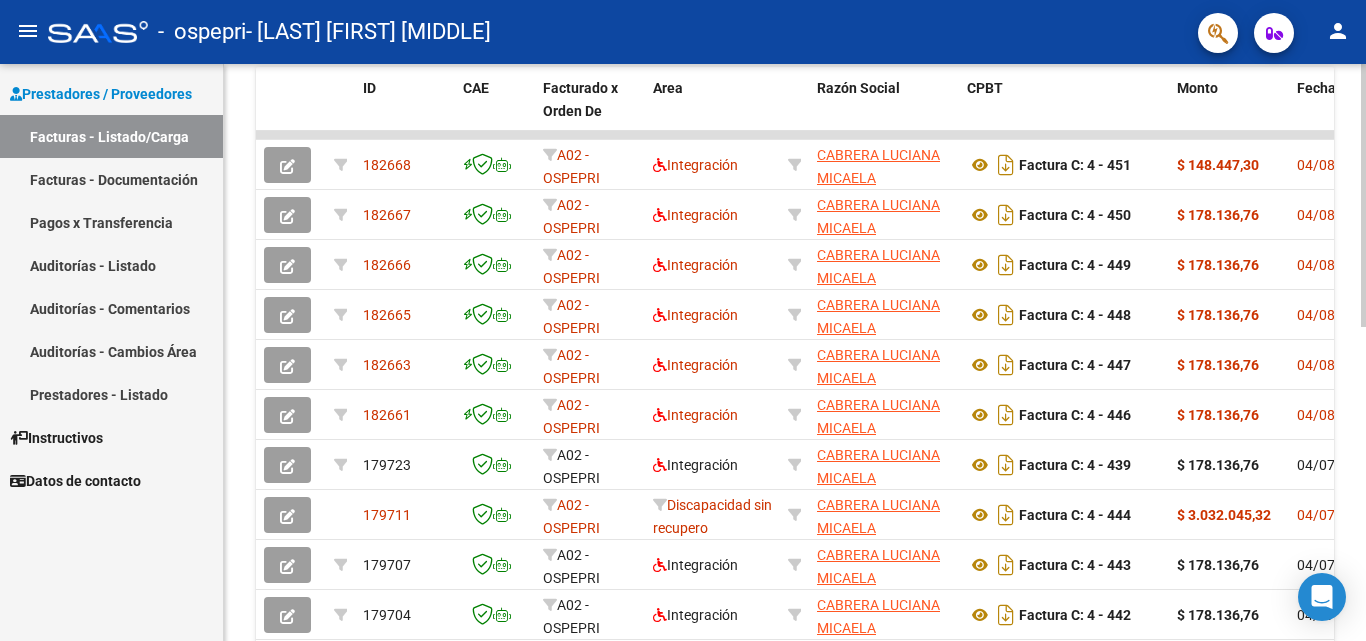 scroll, scrollTop: 550, scrollLeft: 0, axis: vertical 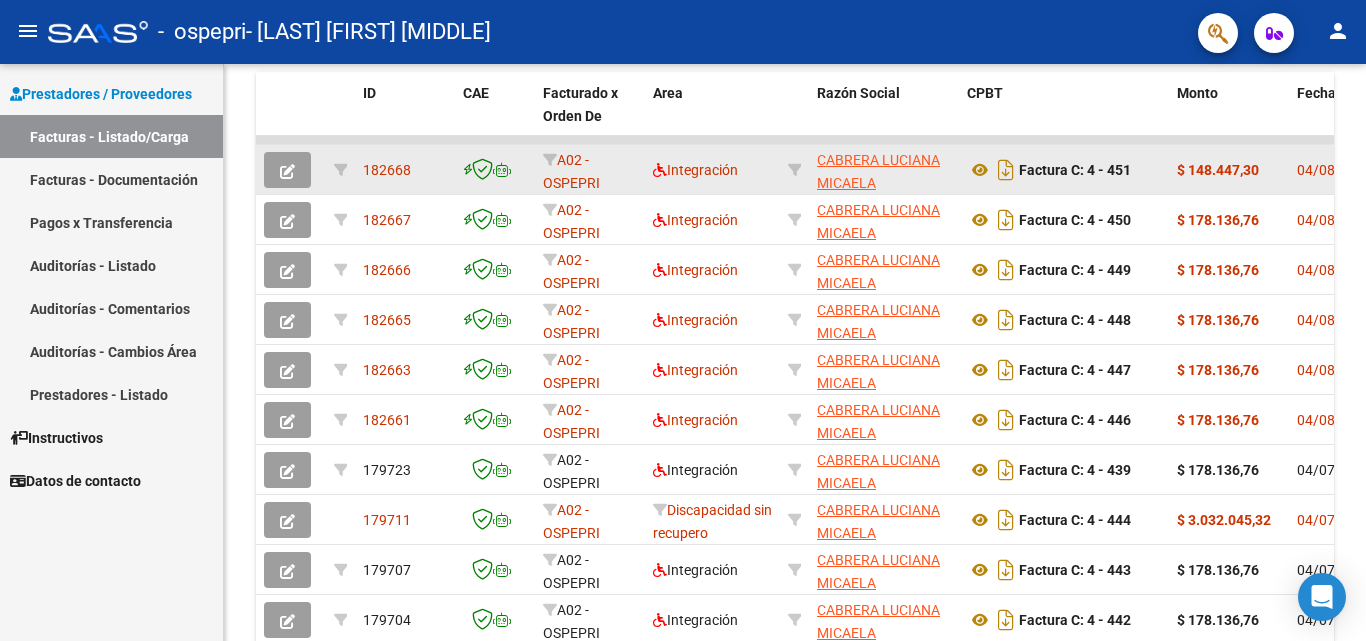 click 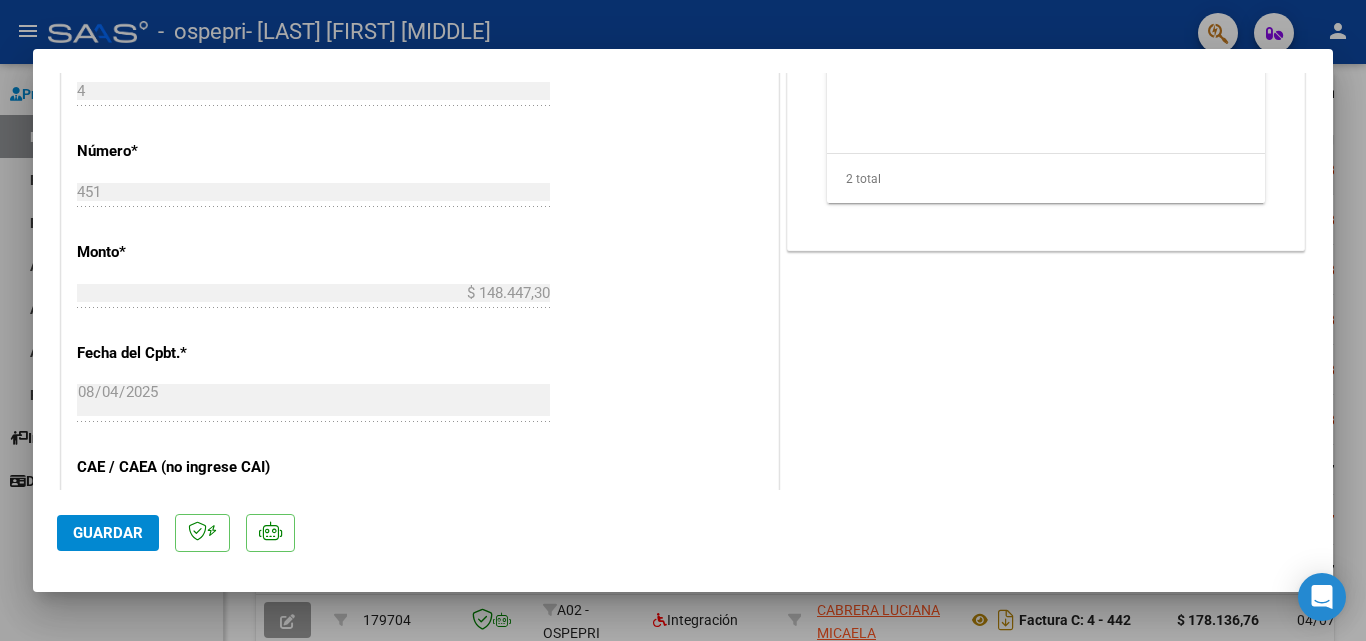 scroll, scrollTop: 871, scrollLeft: 0, axis: vertical 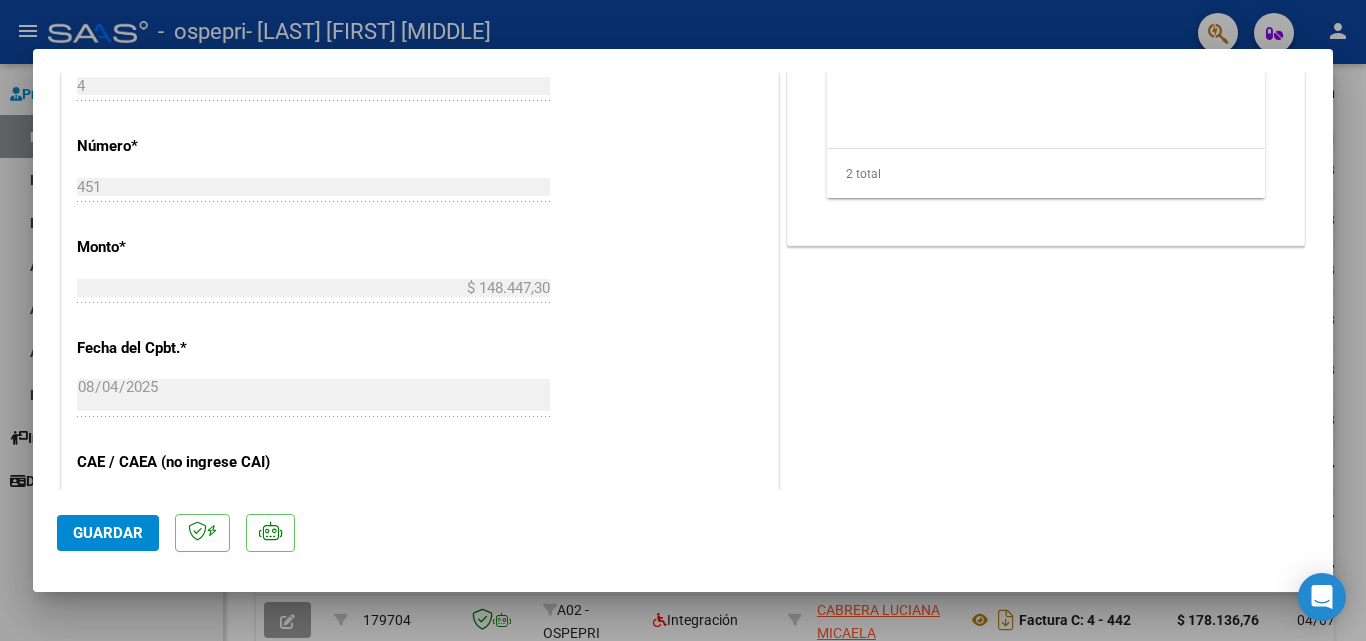 click at bounding box center (683, 320) 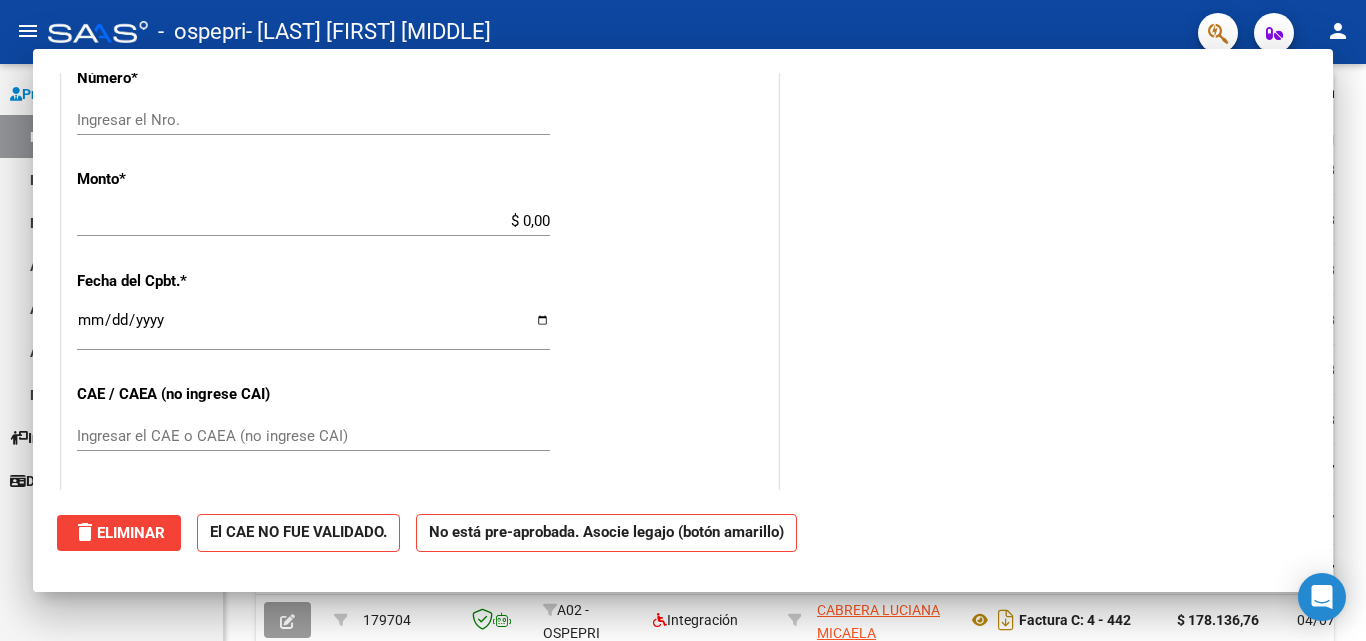 scroll, scrollTop: 804, scrollLeft: 0, axis: vertical 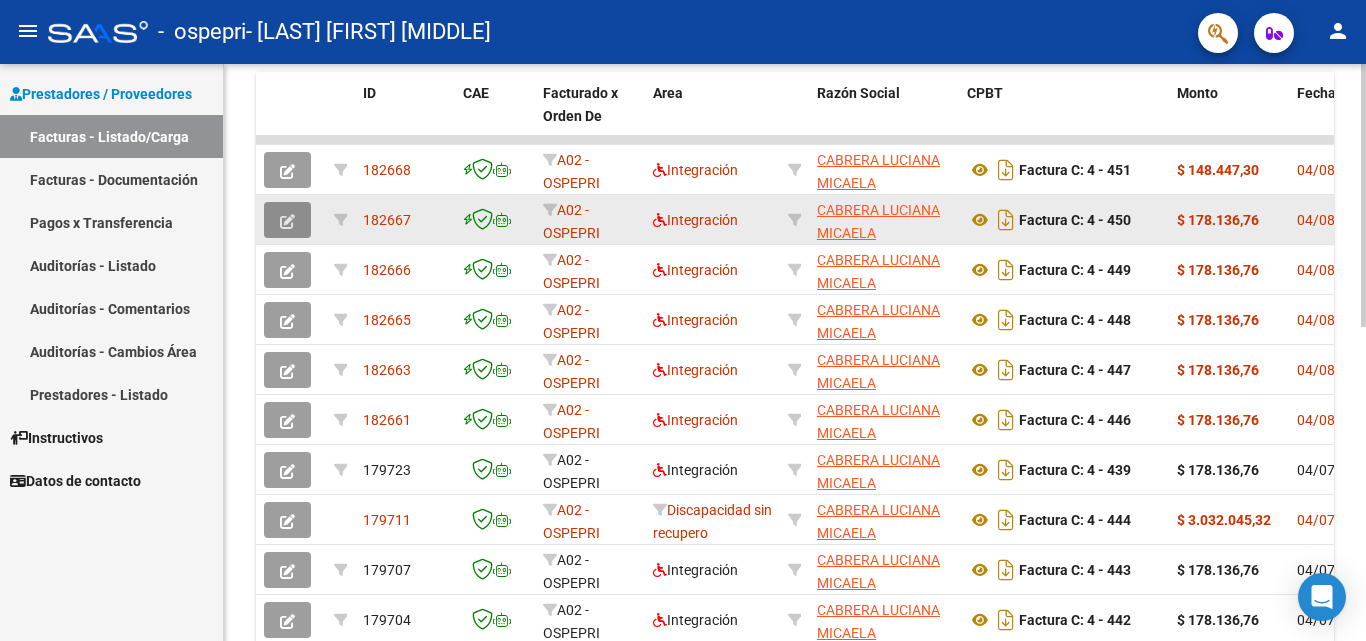 click 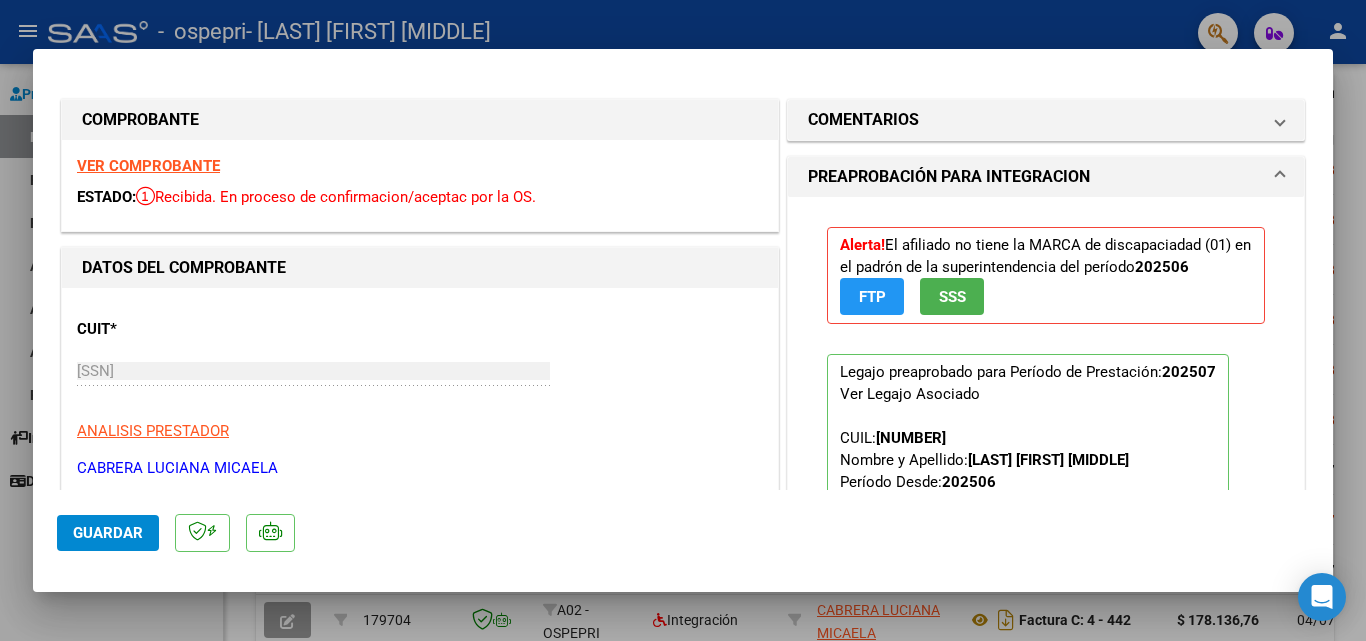 click at bounding box center (683, 320) 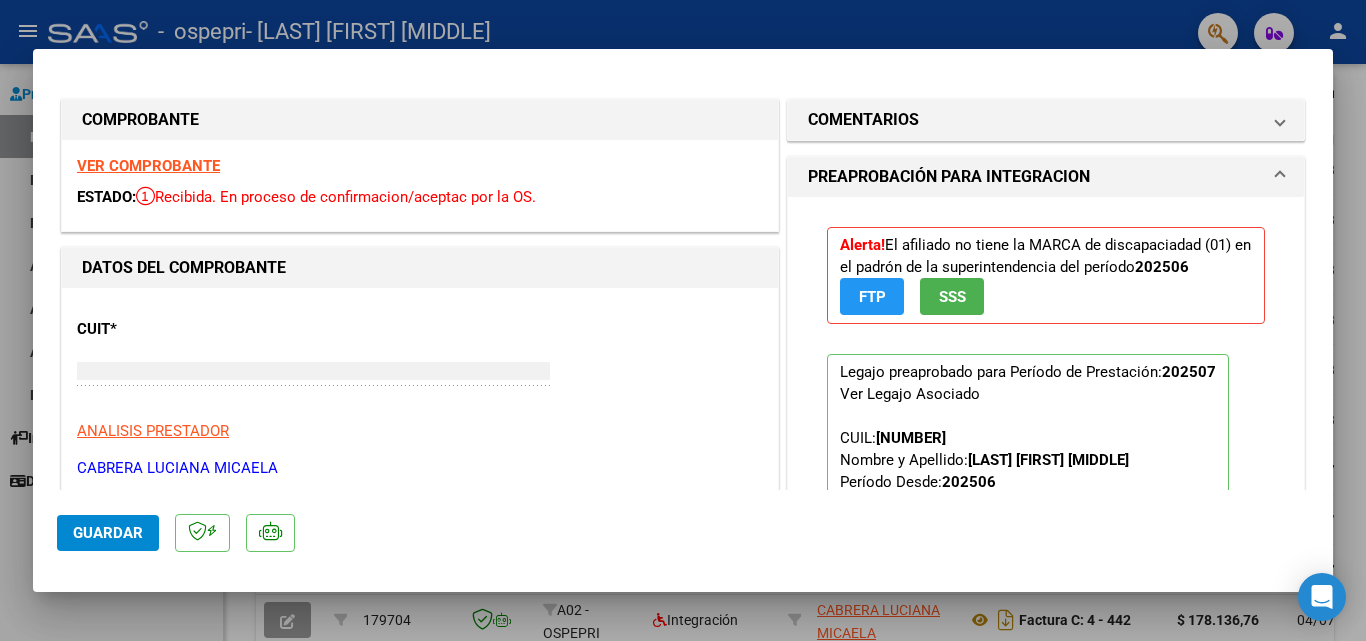 type 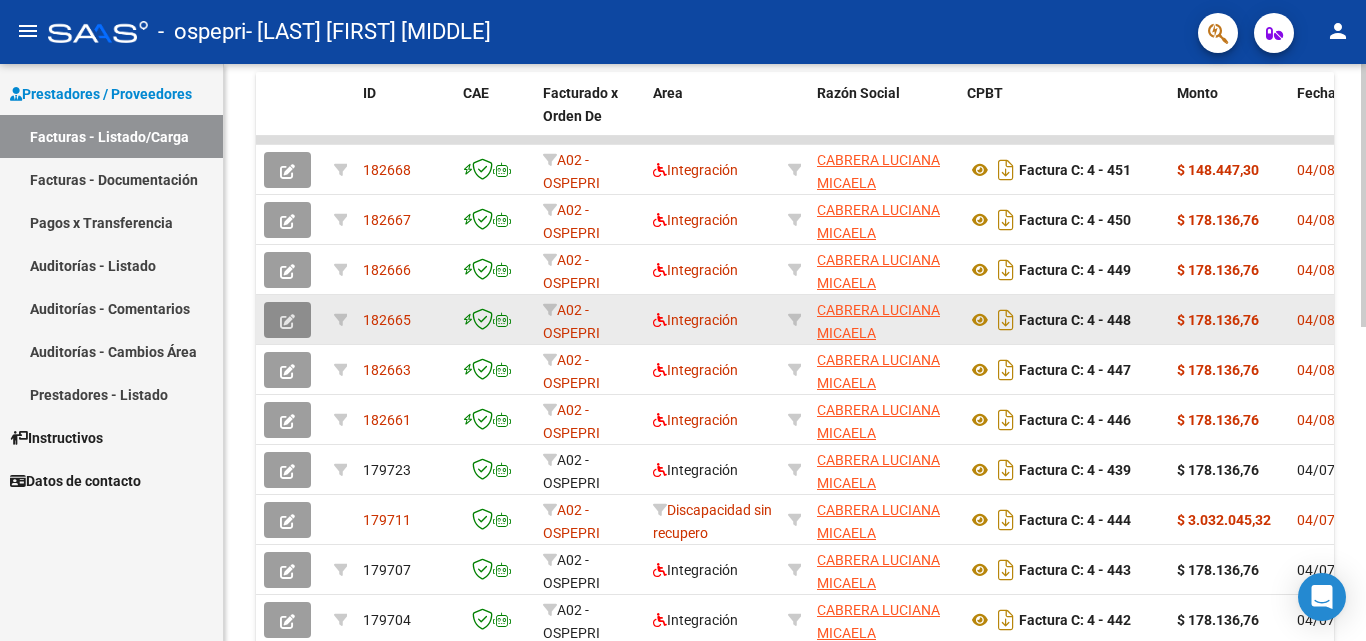 click 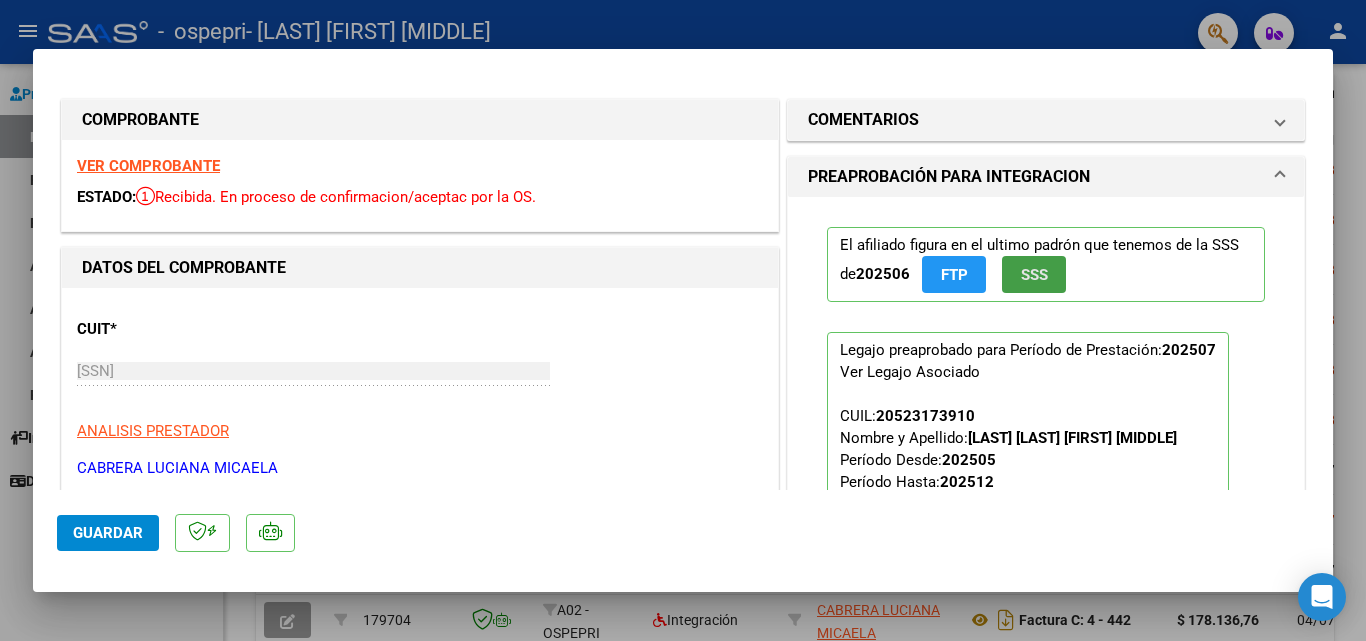 click on "SSS" 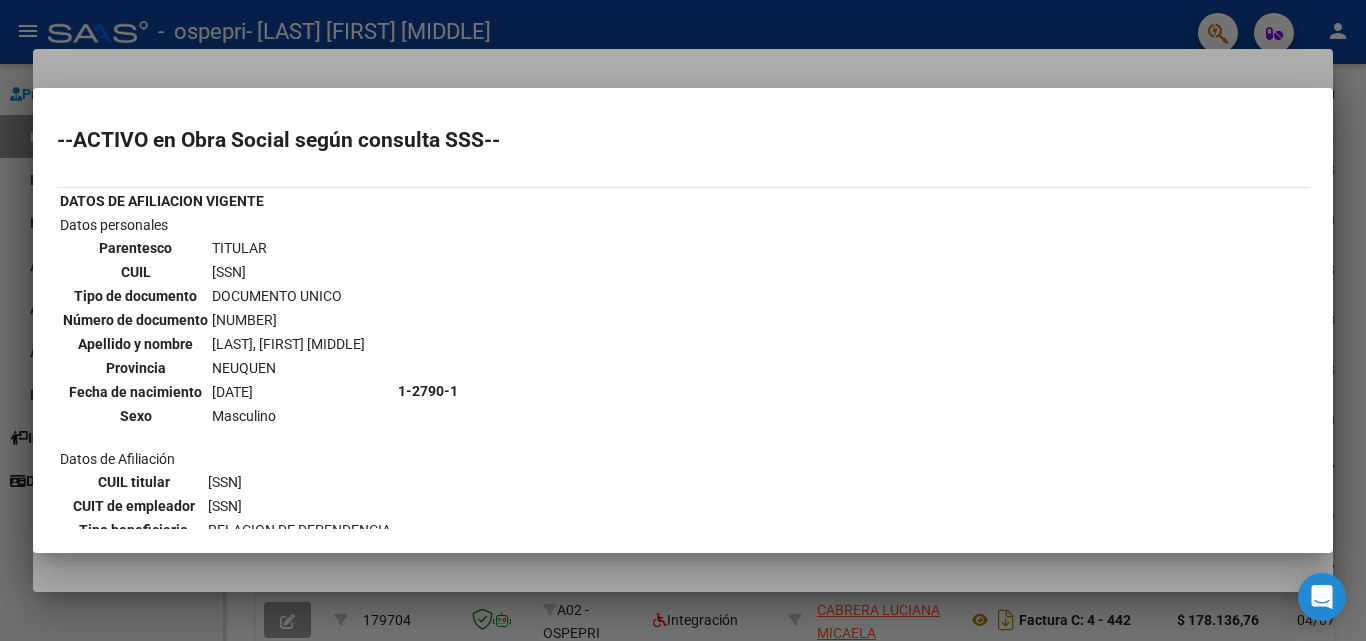click at bounding box center (683, 320) 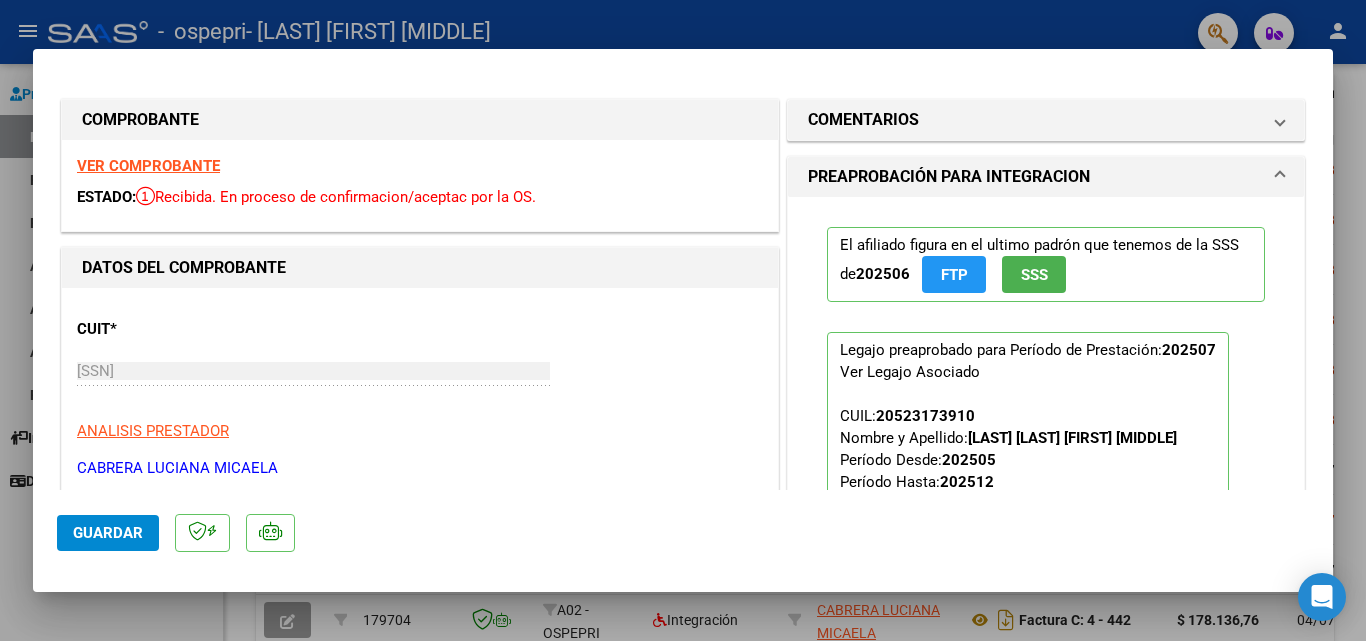 click at bounding box center (683, 320) 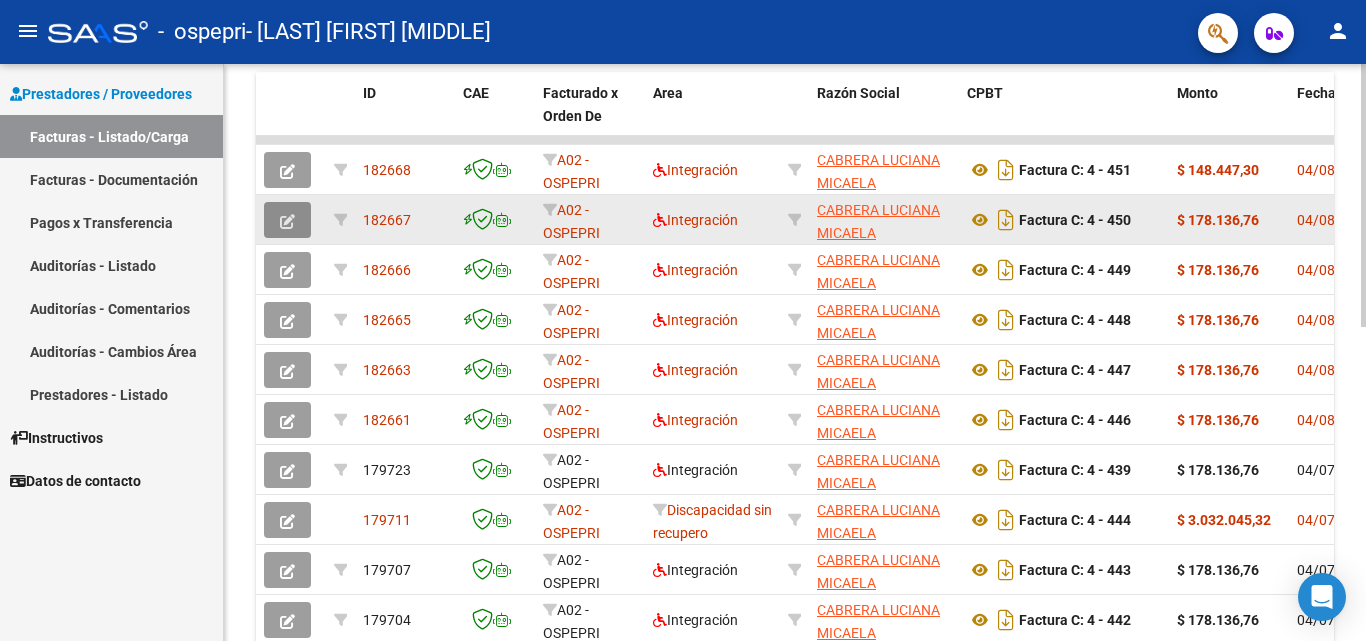 click 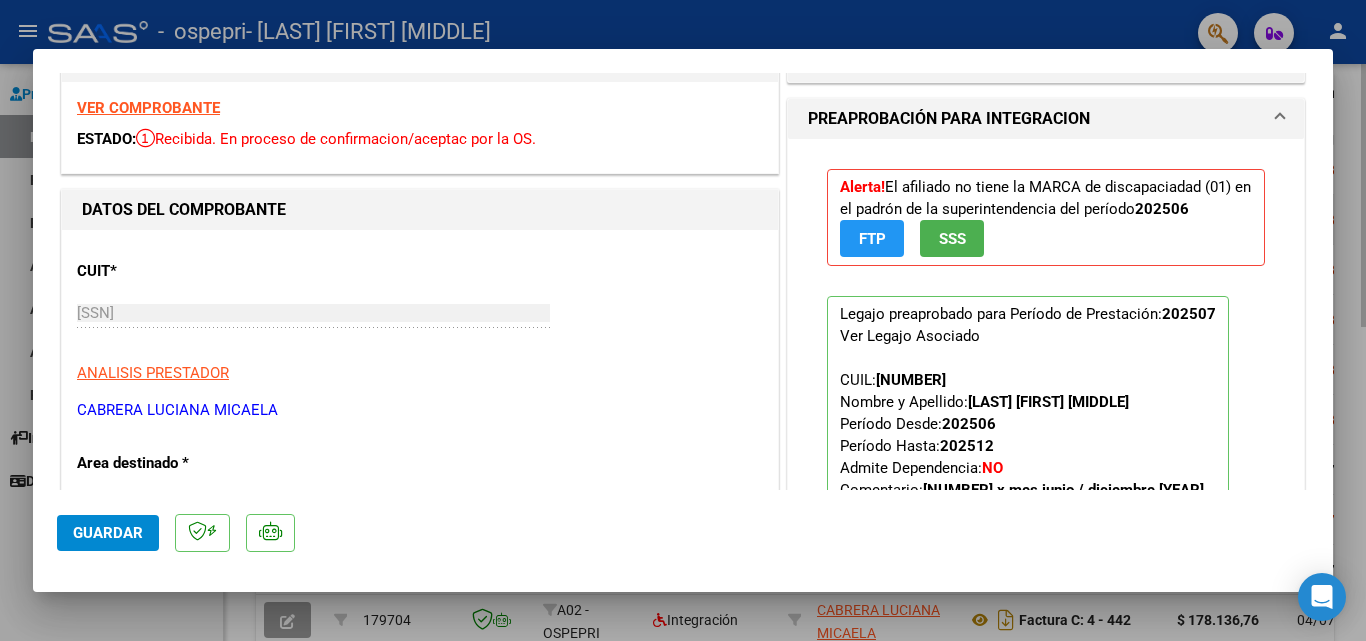scroll, scrollTop: 57, scrollLeft: 0, axis: vertical 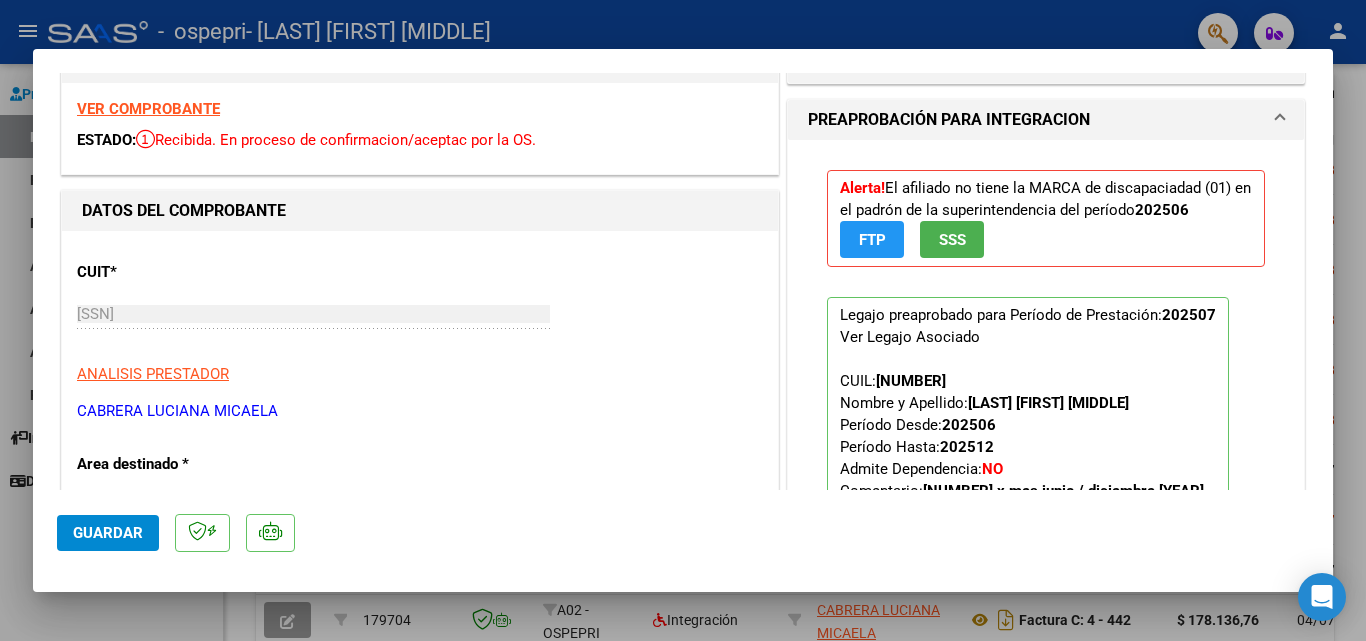 click on "SSS" 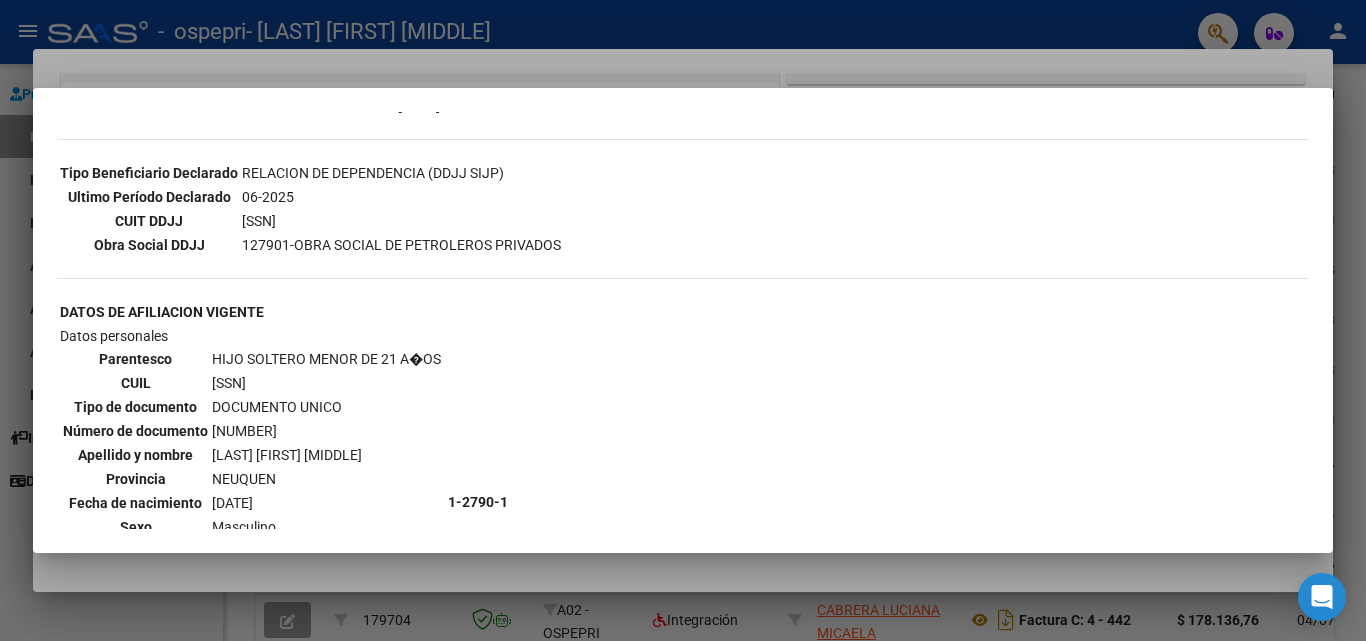 scroll, scrollTop: 0, scrollLeft: 0, axis: both 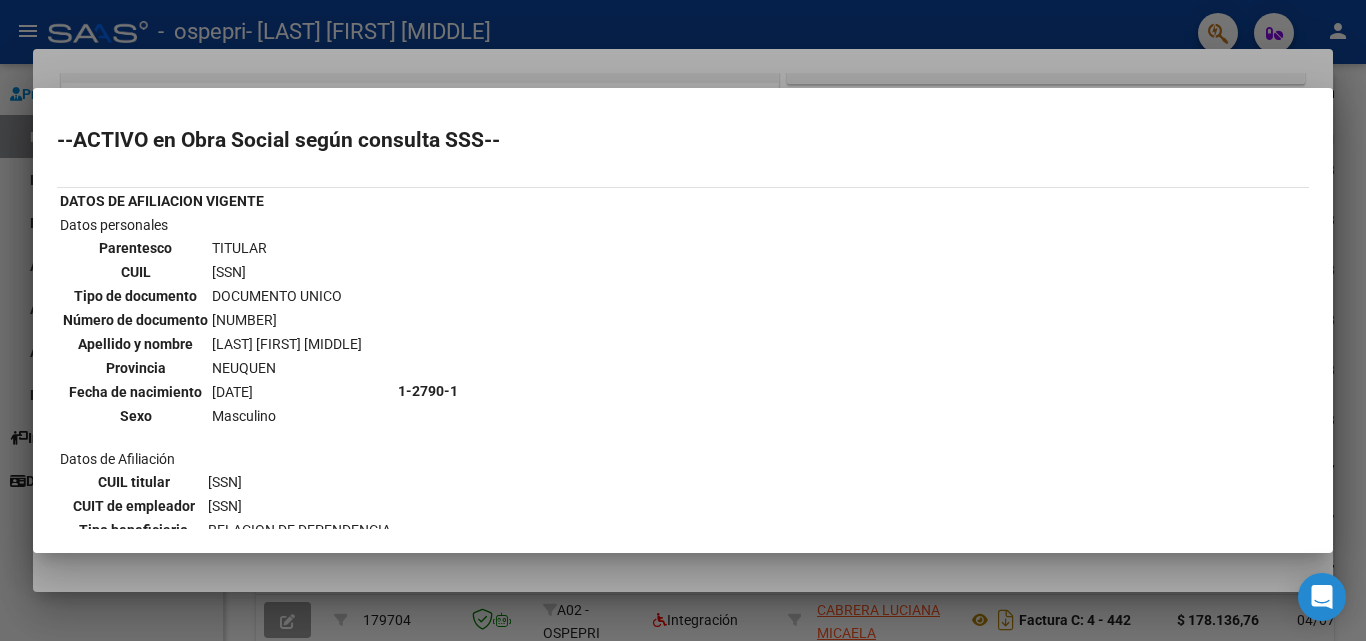 click at bounding box center [683, 320] 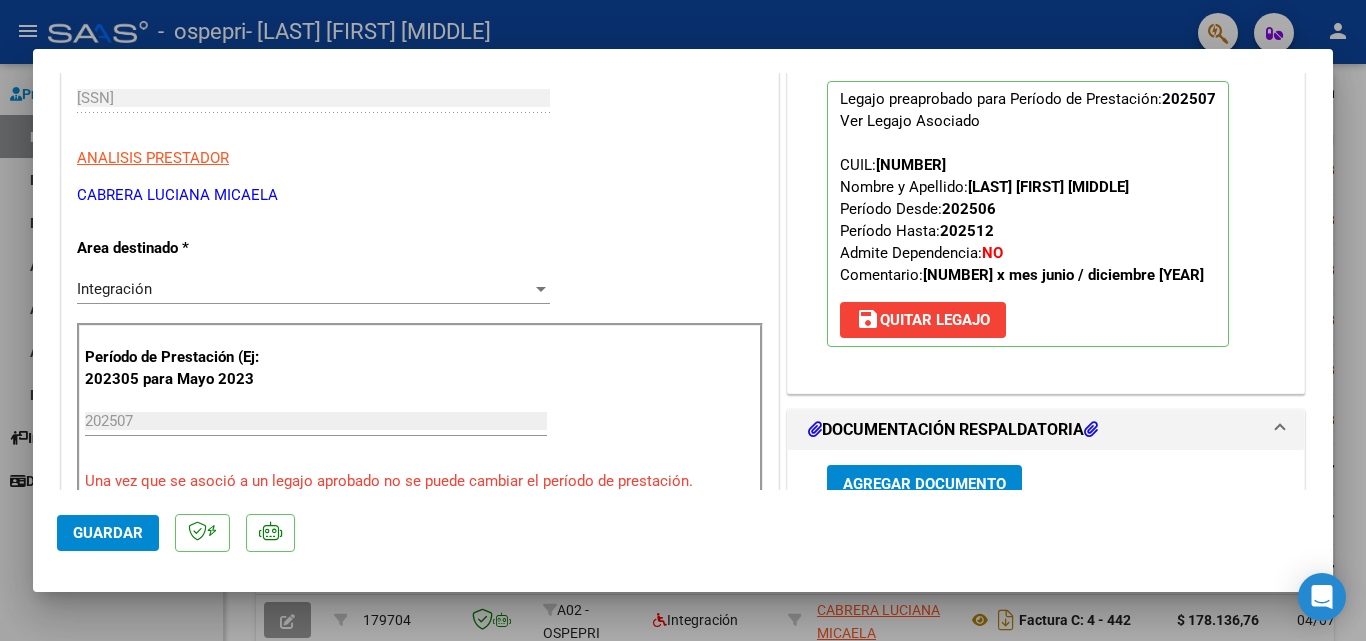 scroll, scrollTop: 0, scrollLeft: 0, axis: both 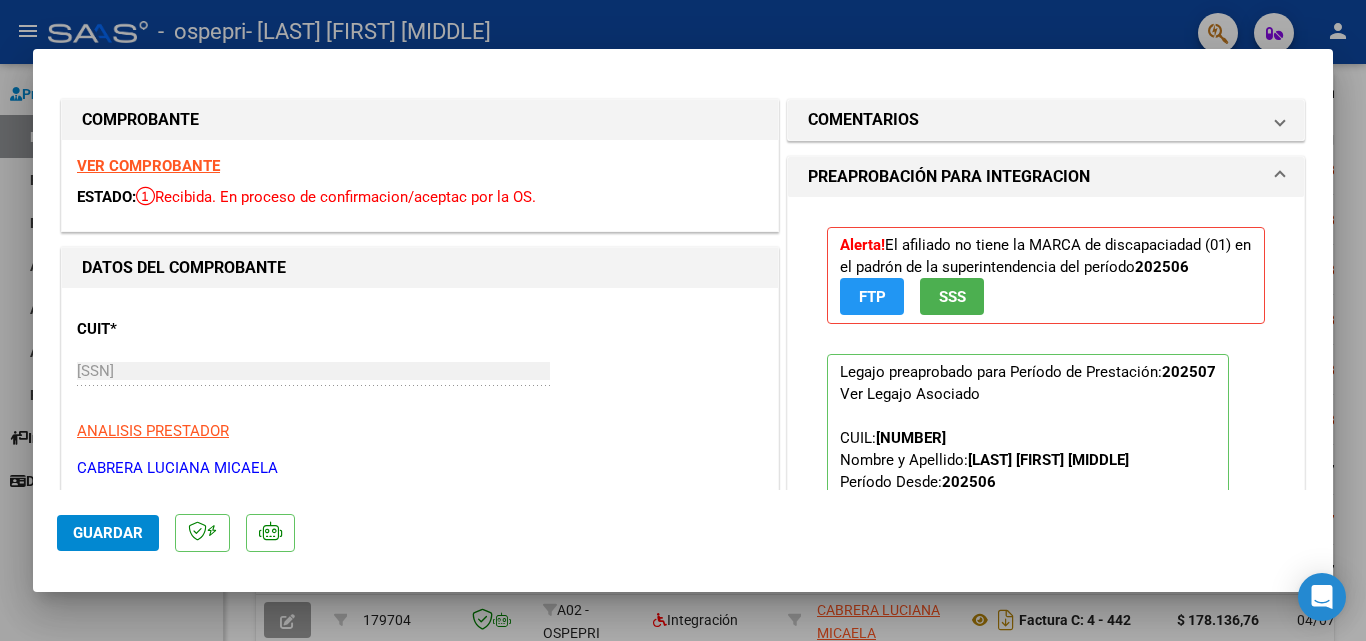 click at bounding box center (683, 320) 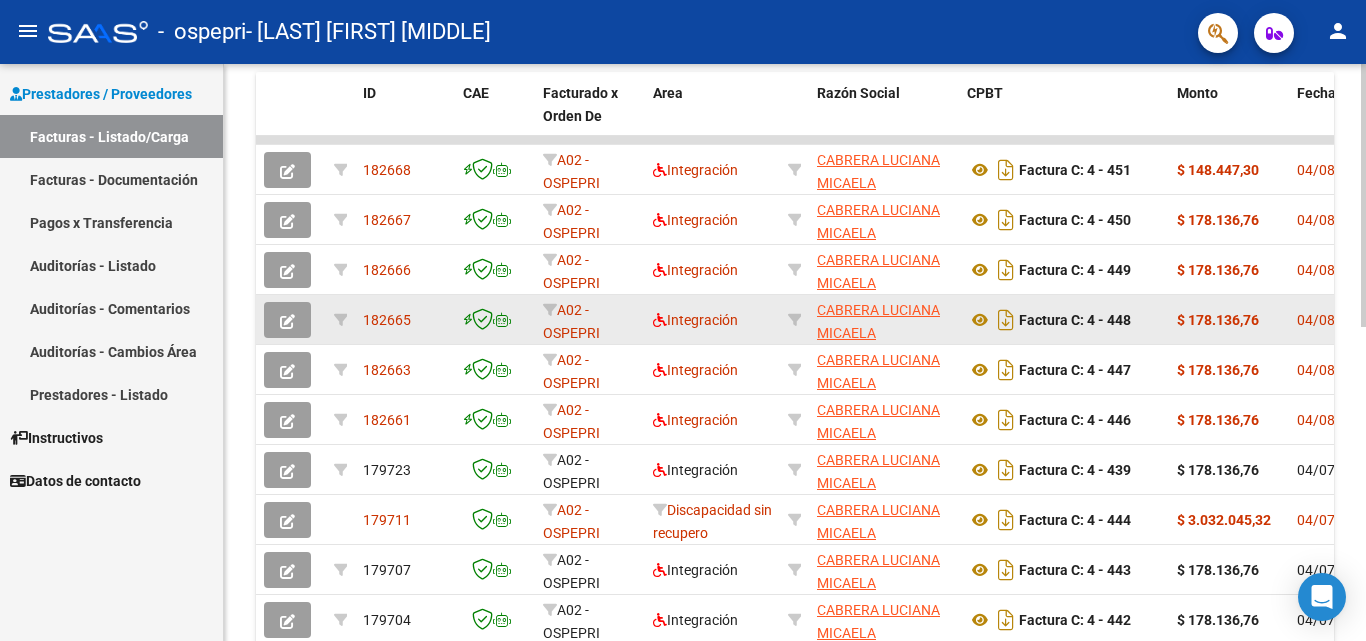 click 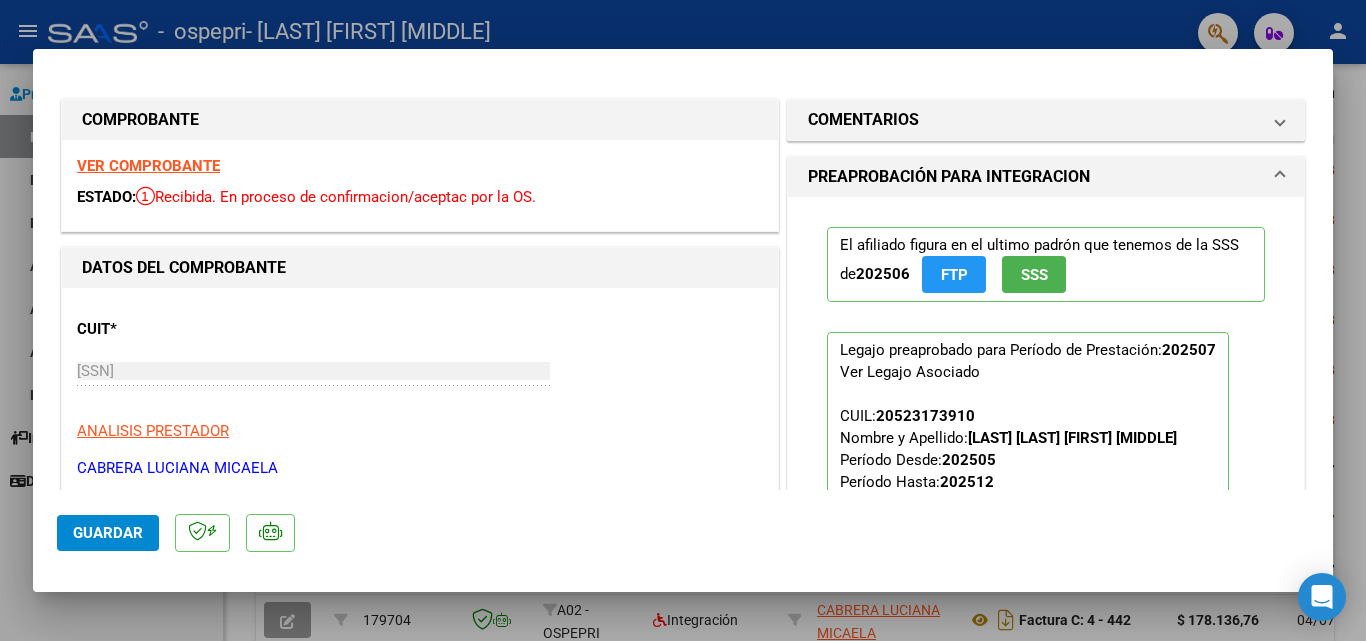click at bounding box center (683, 320) 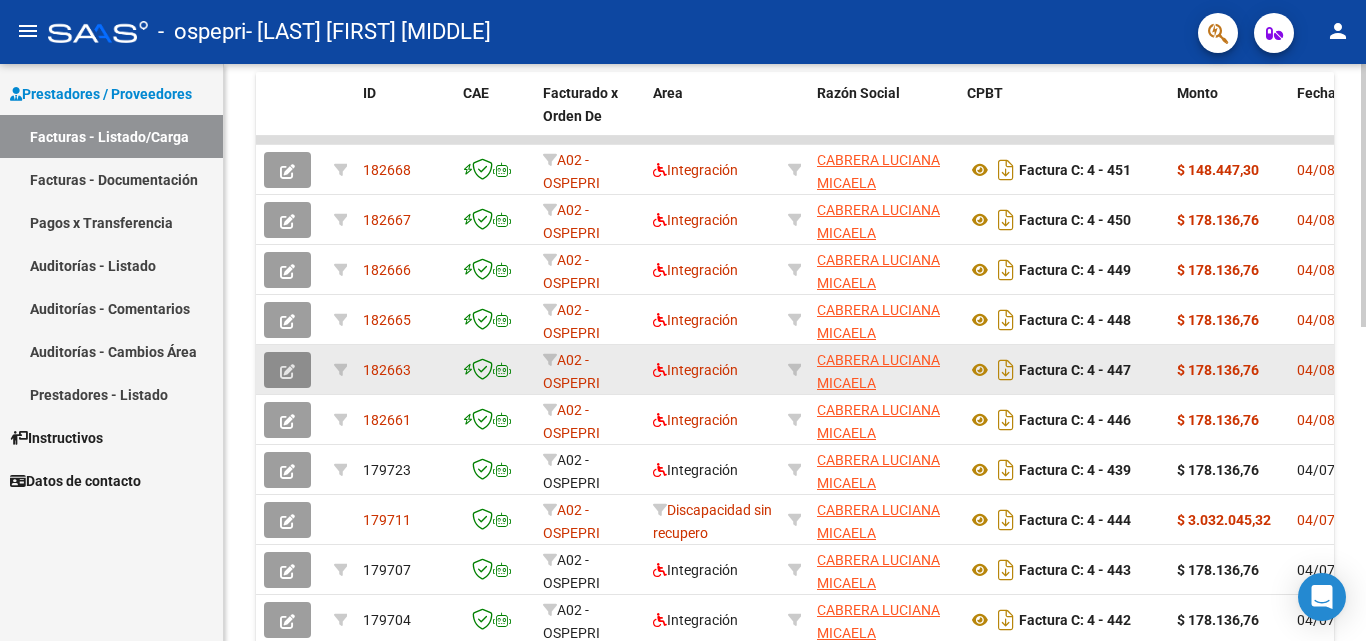 click 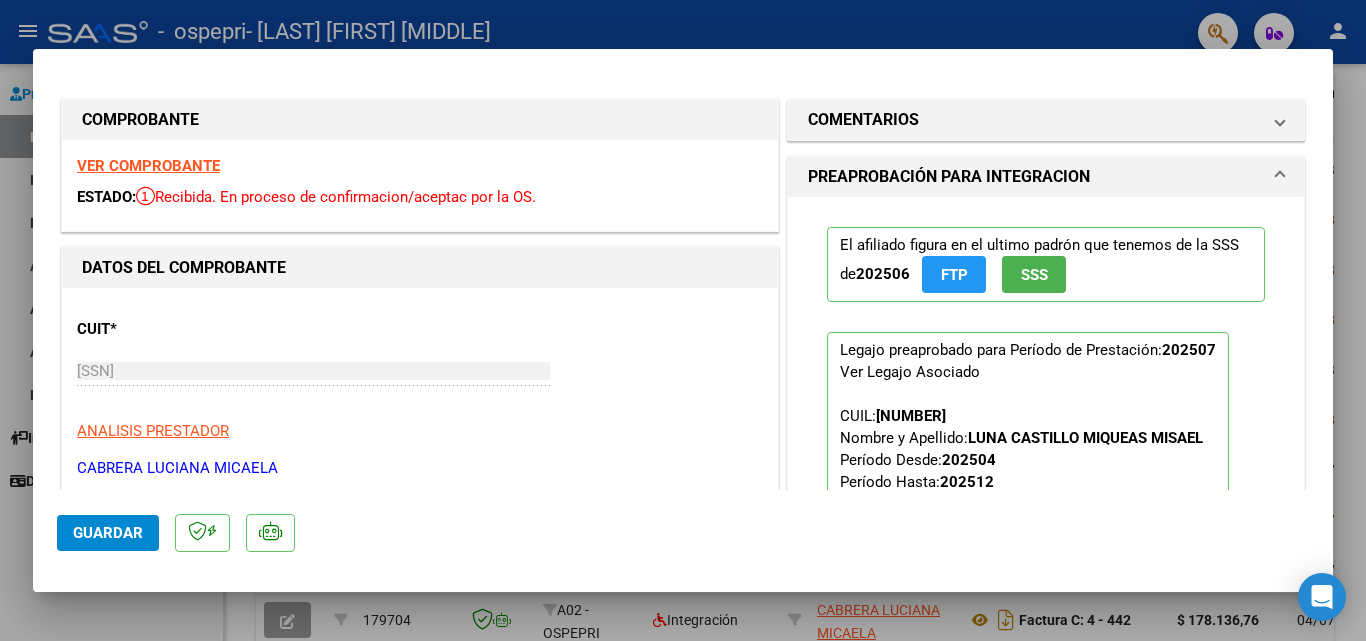 click at bounding box center [683, 320] 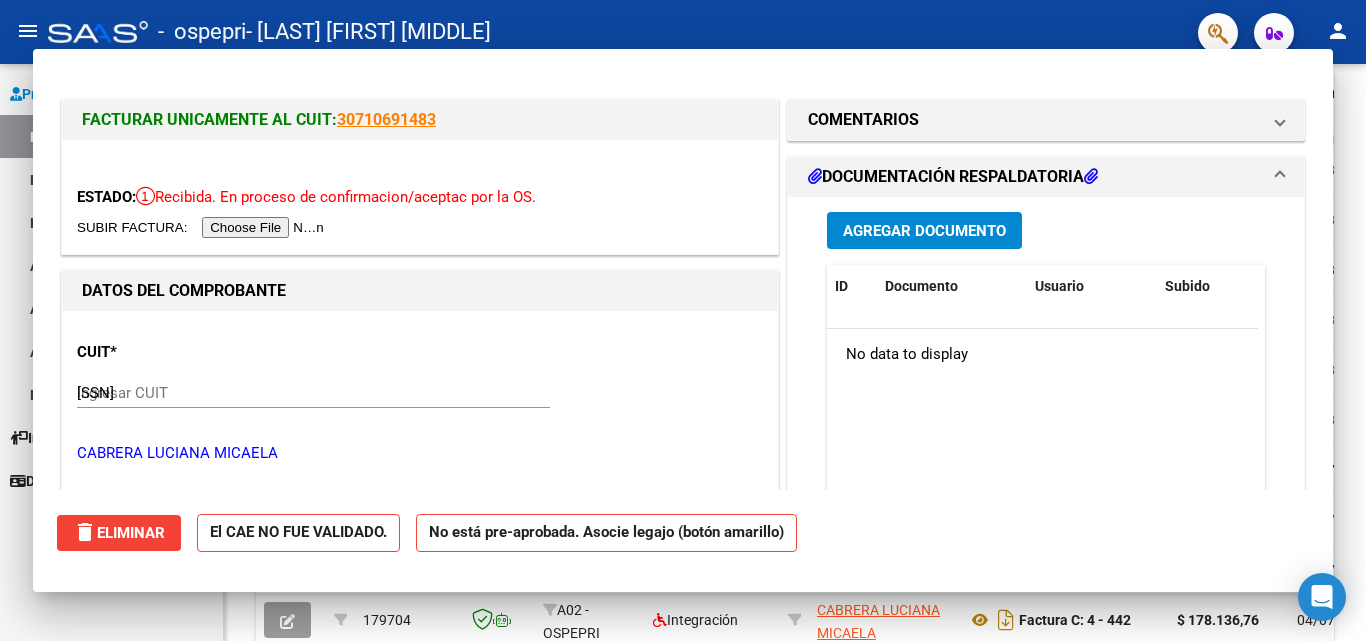 type 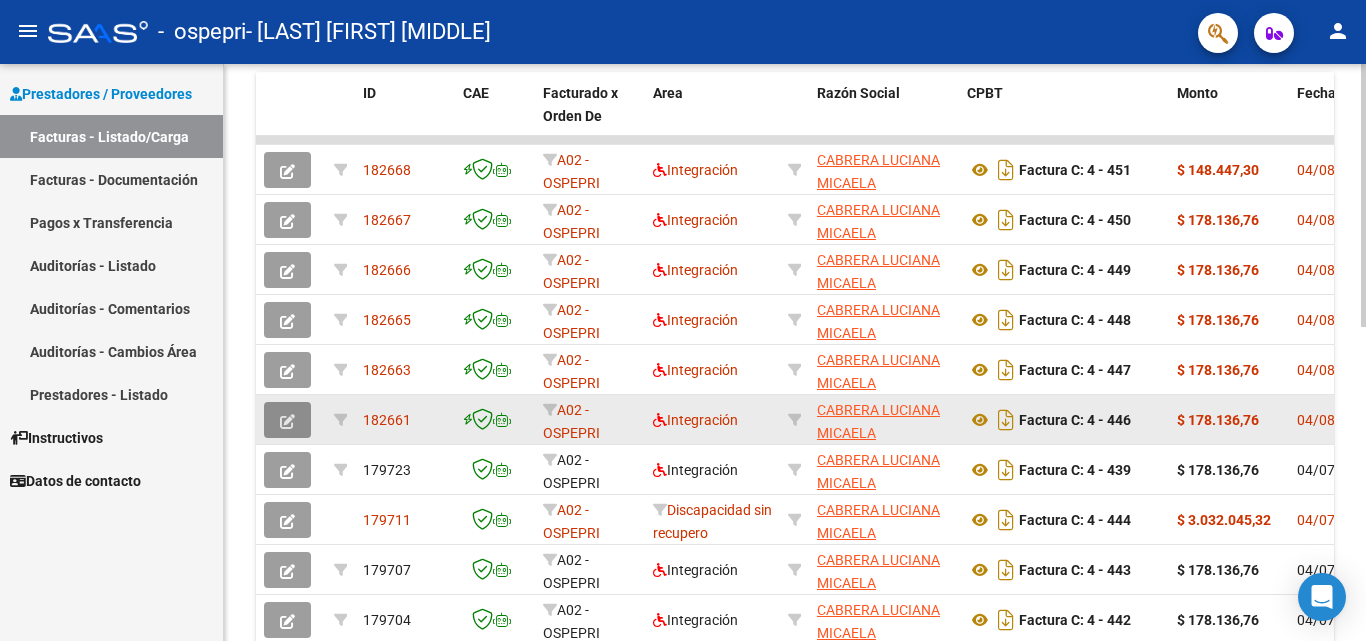 click 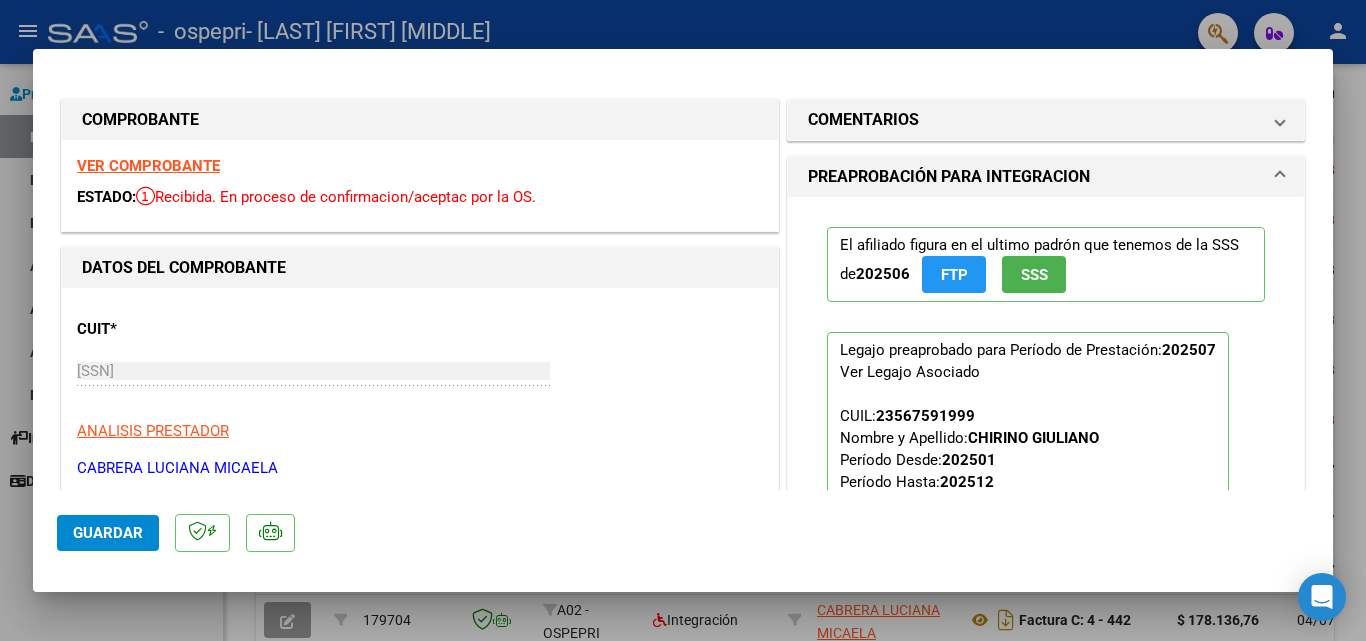 click at bounding box center (683, 320) 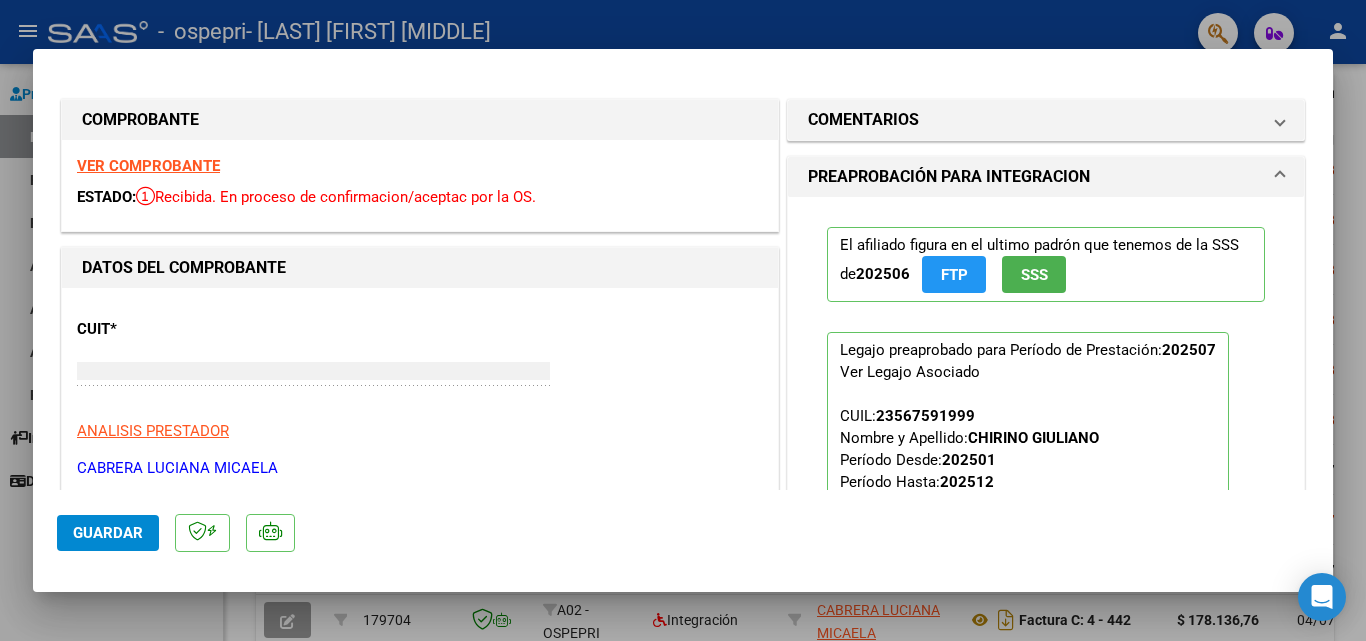 type on "$ 0,00" 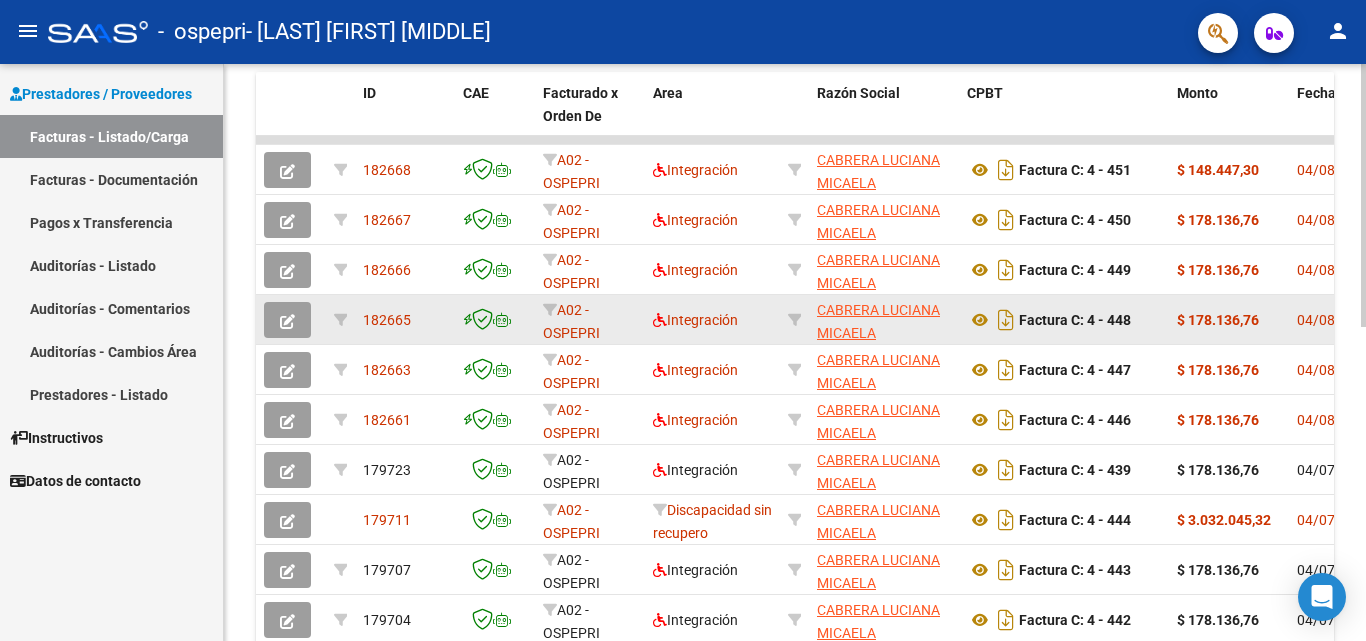 click 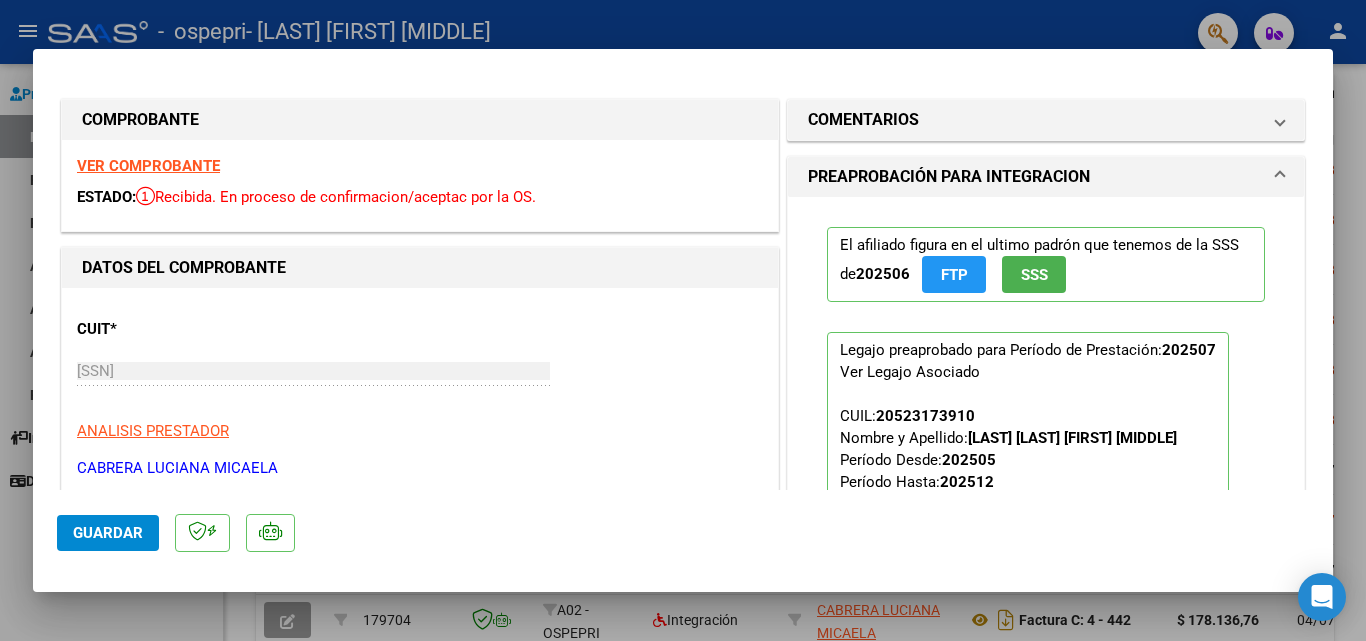 click at bounding box center [683, 320] 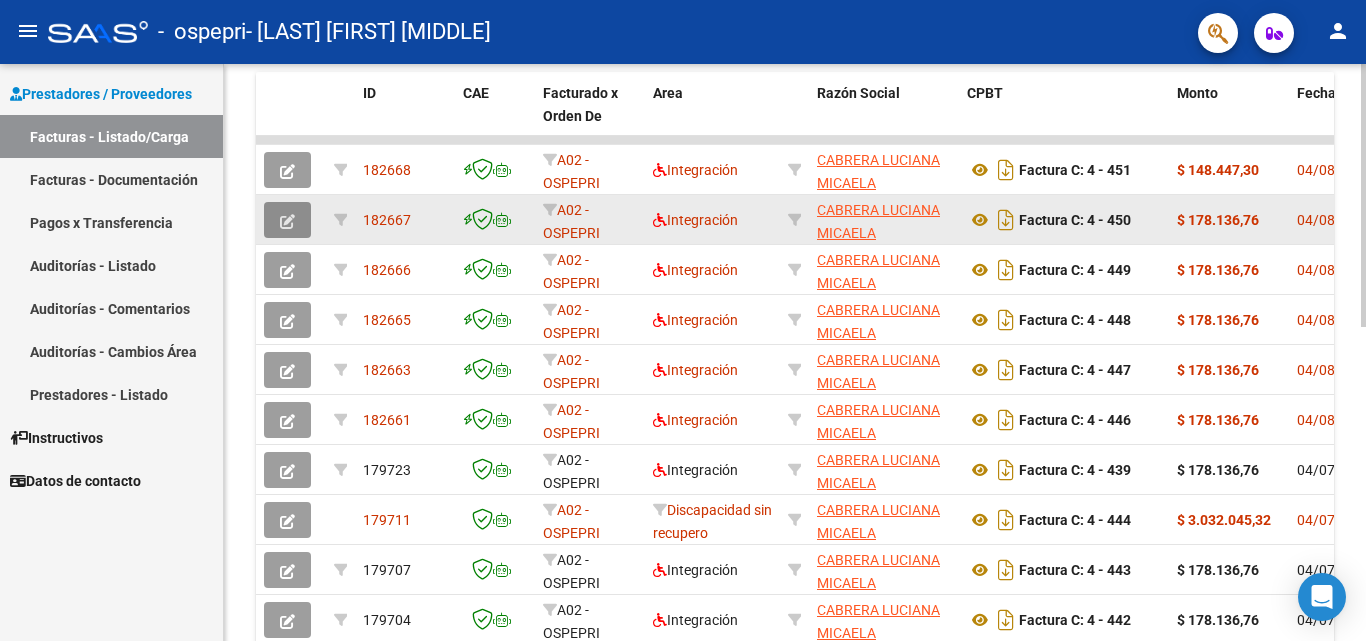 click 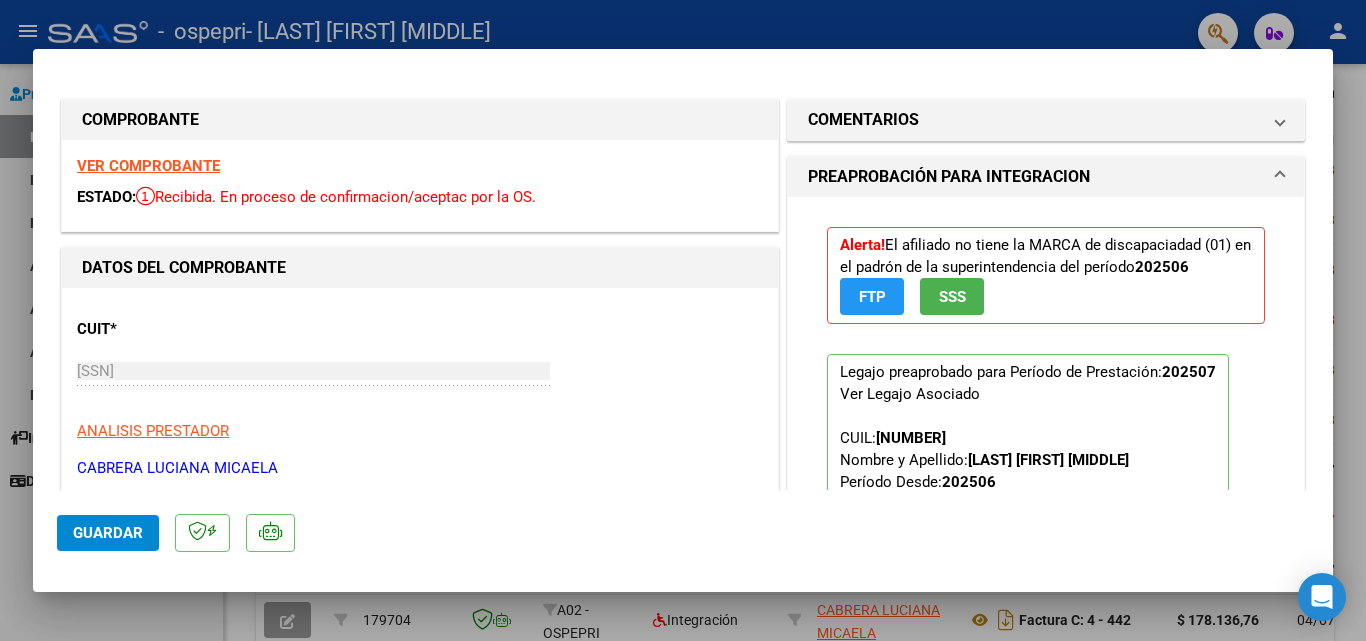click at bounding box center (683, 320) 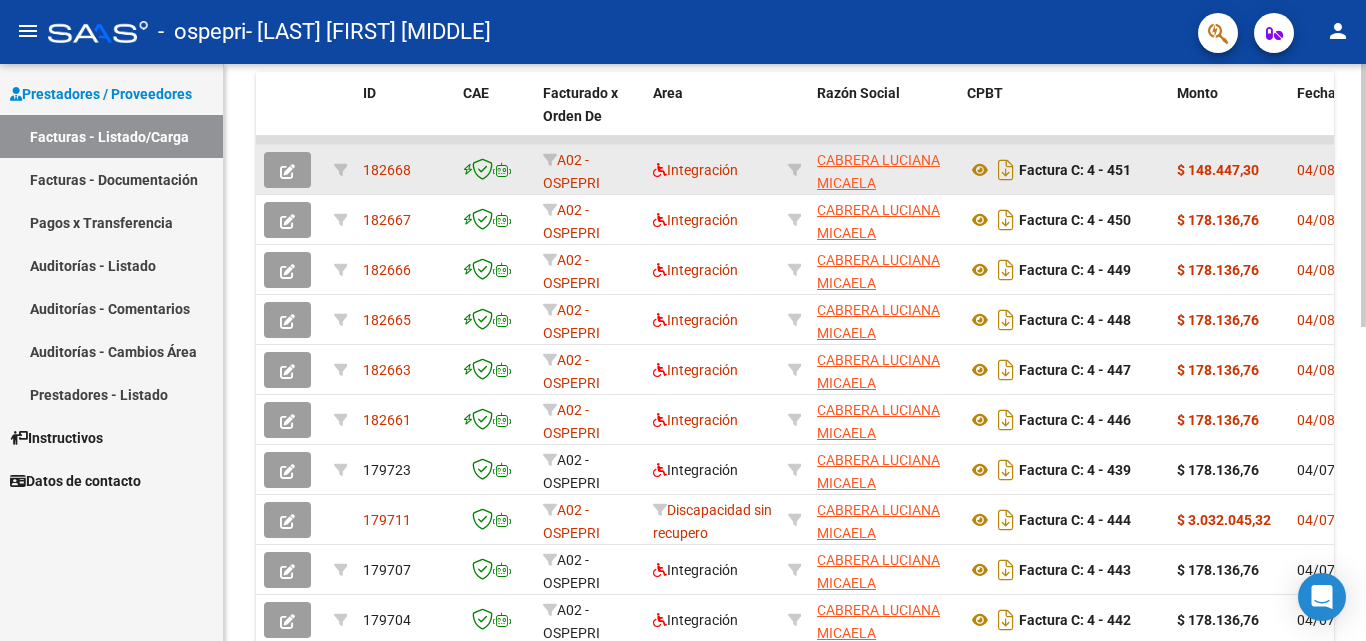 click 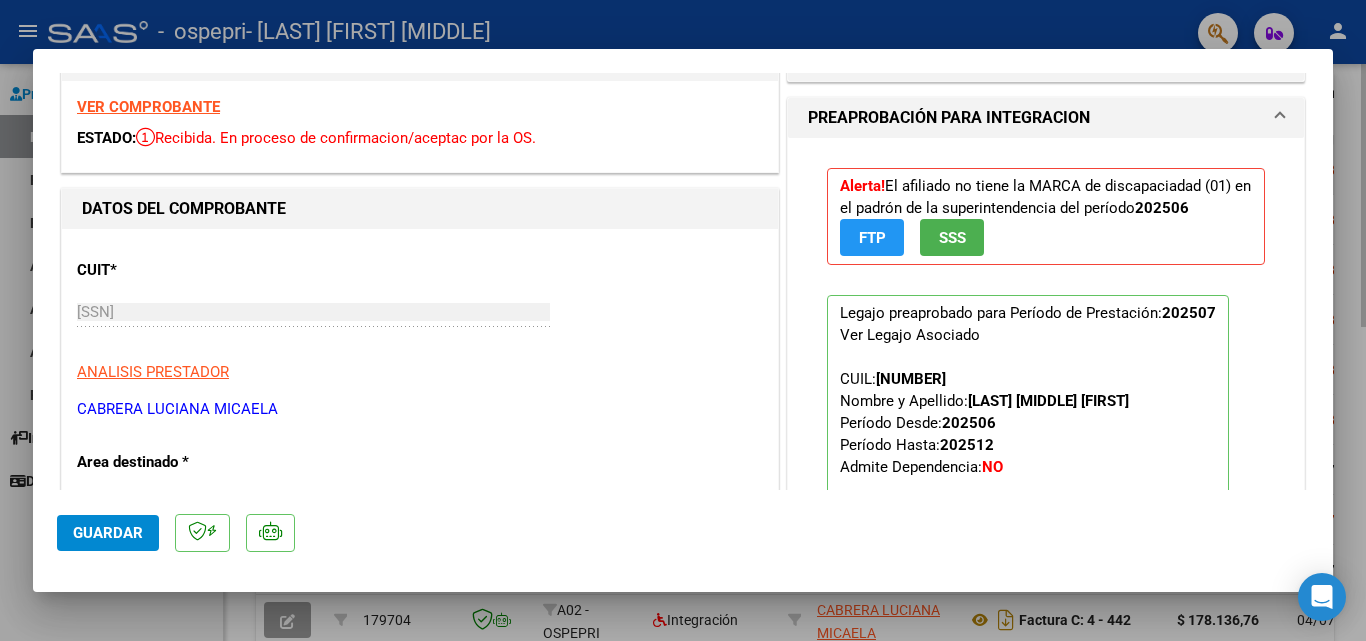 scroll, scrollTop: 21, scrollLeft: 0, axis: vertical 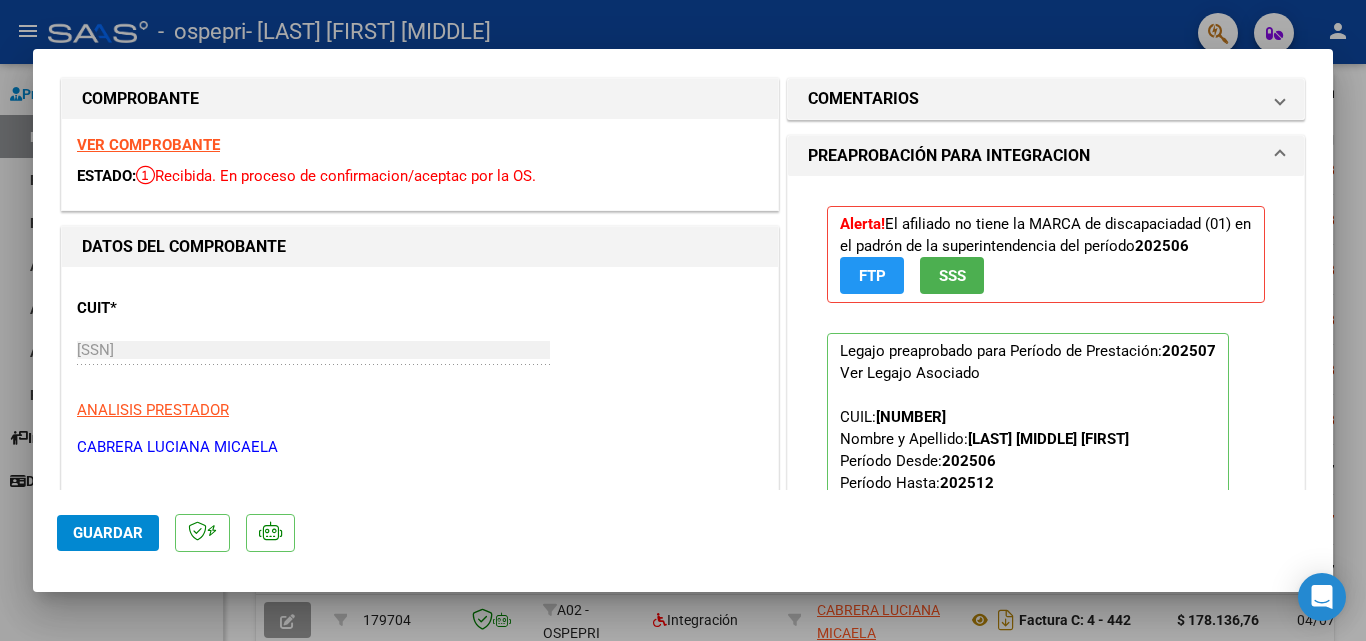 click on "CUIL:  [NUMBER]  Nombre y Apellido:  [LAST] [MIDDLE] [FIRST]  Período Desde:  [YEAR][MONTH]  Período Hasta:  [YEAR][MONTH]  Admite Dependencia:   NO" at bounding box center (984, 461) 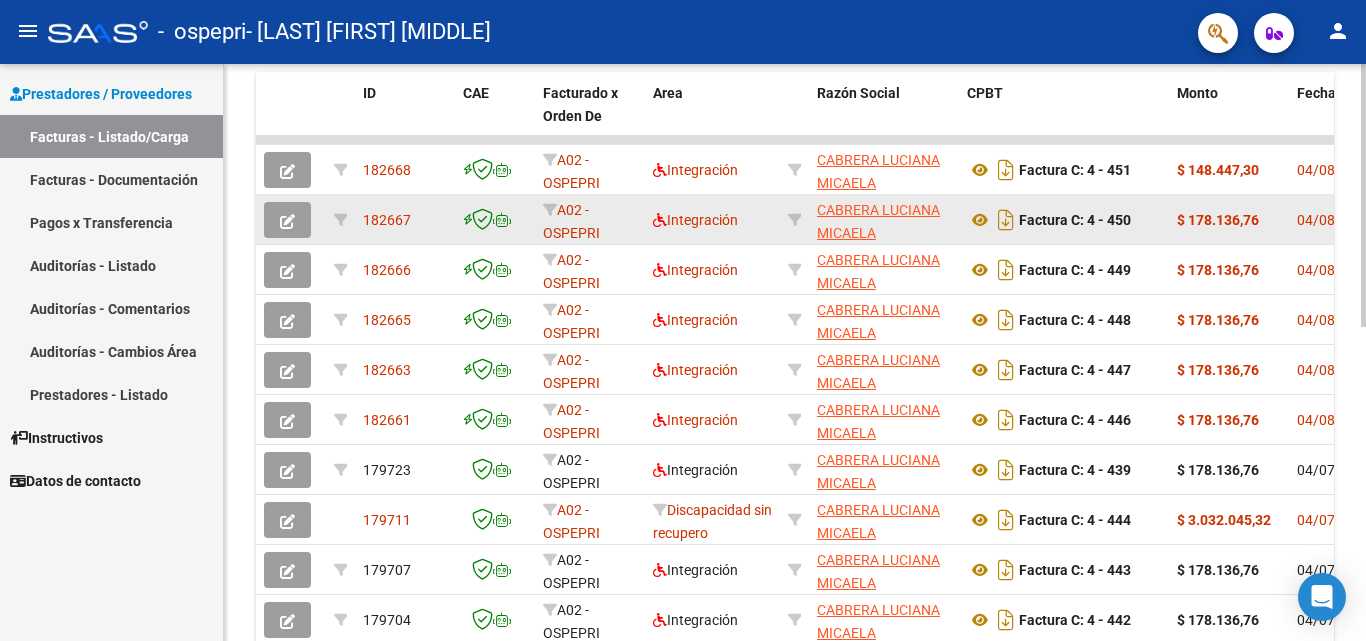 click 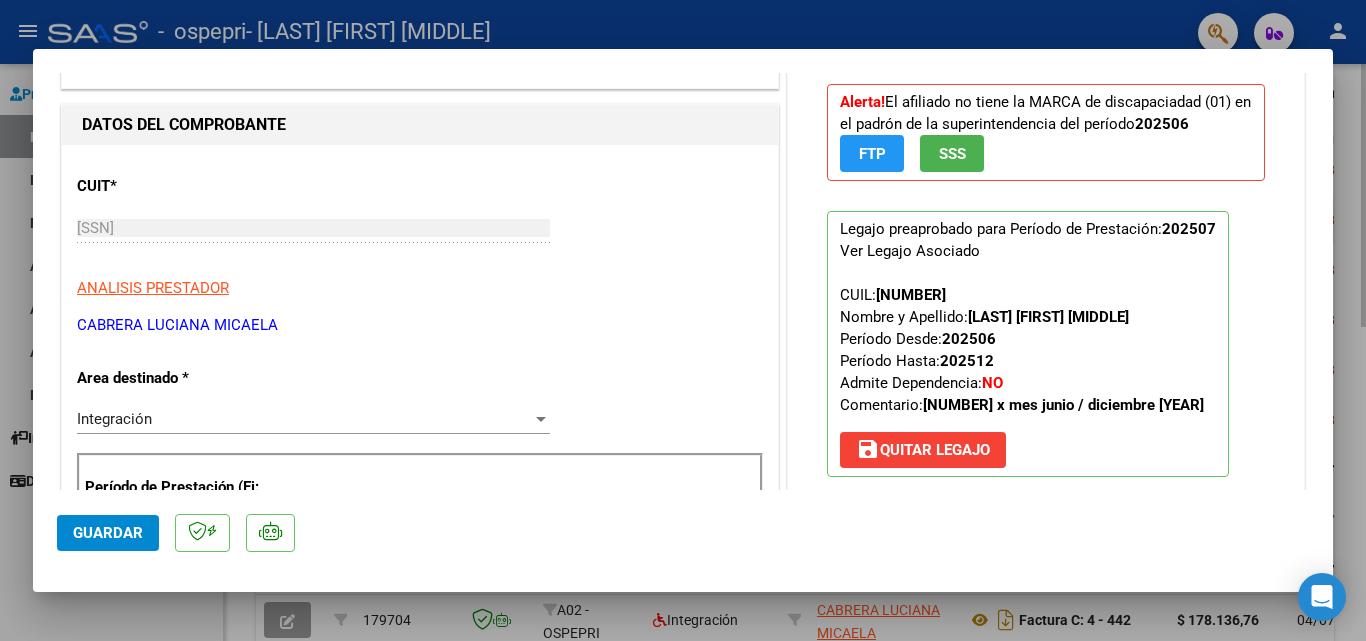 scroll, scrollTop: 98, scrollLeft: 0, axis: vertical 